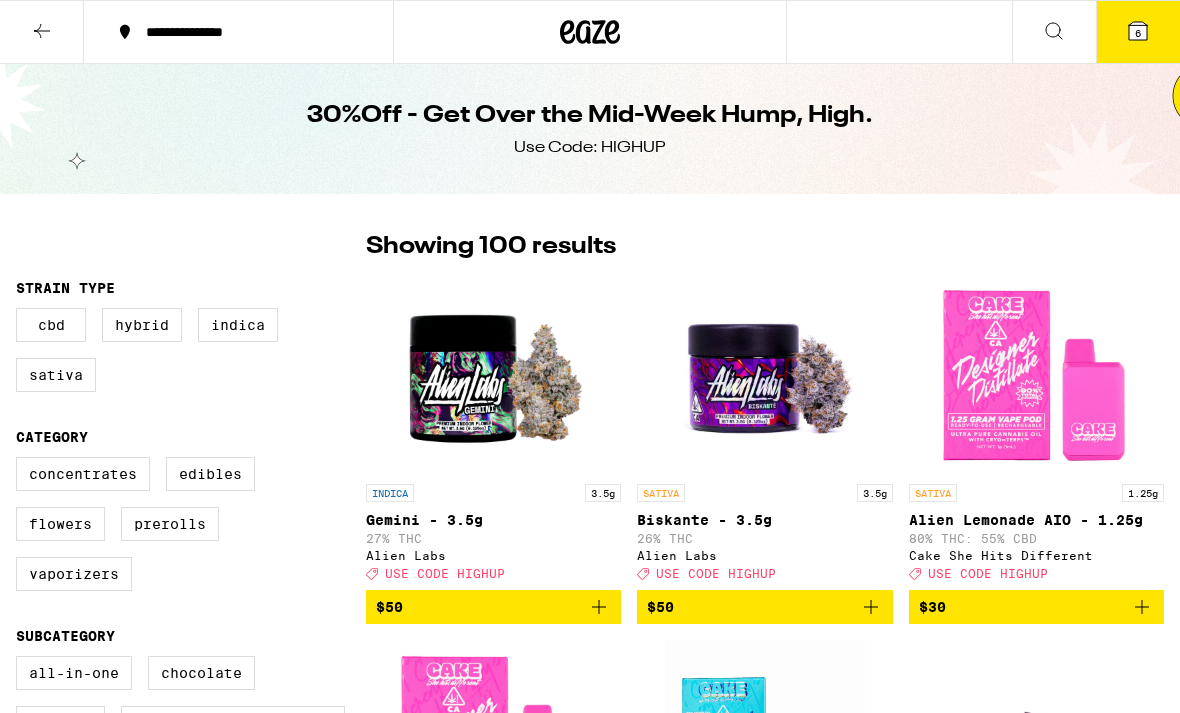 scroll, scrollTop: 3704, scrollLeft: 0, axis: vertical 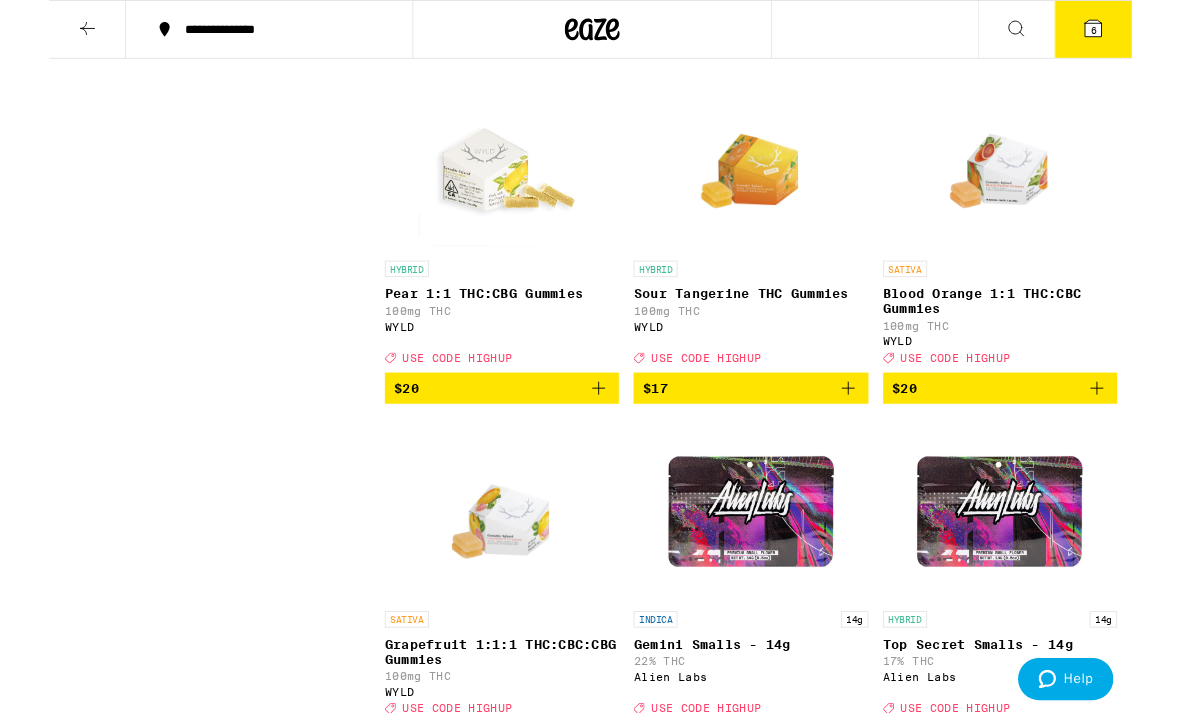 click 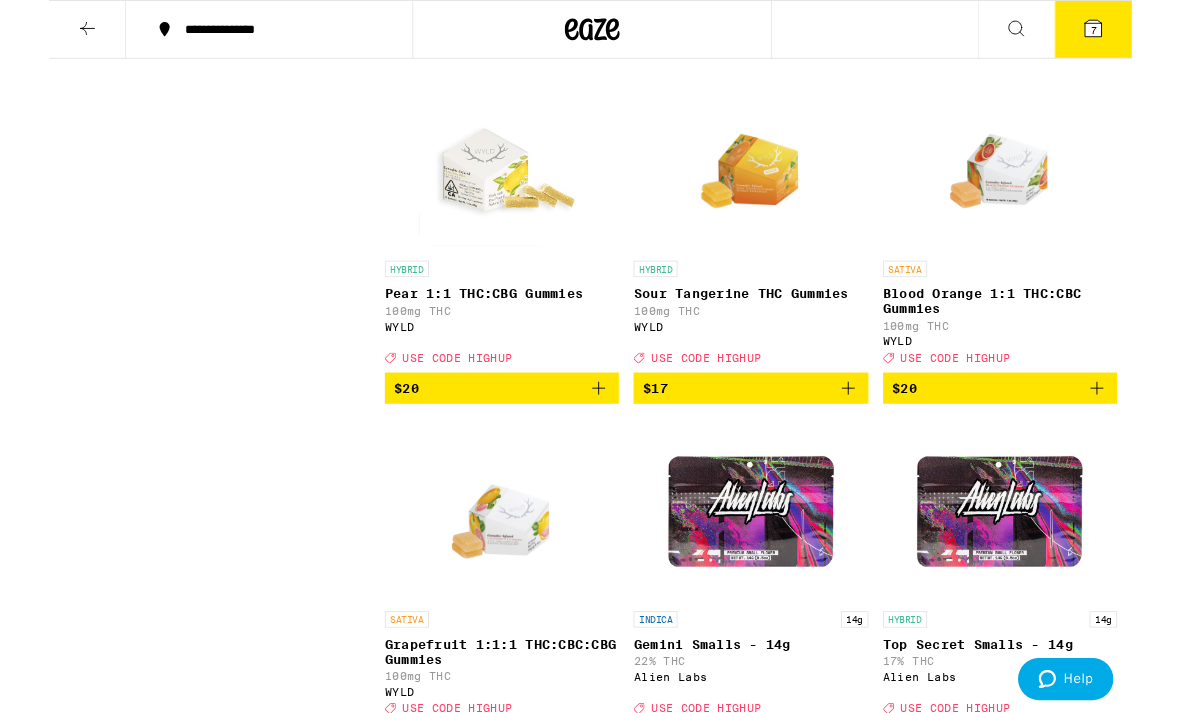 click at bounding box center [875, 42] 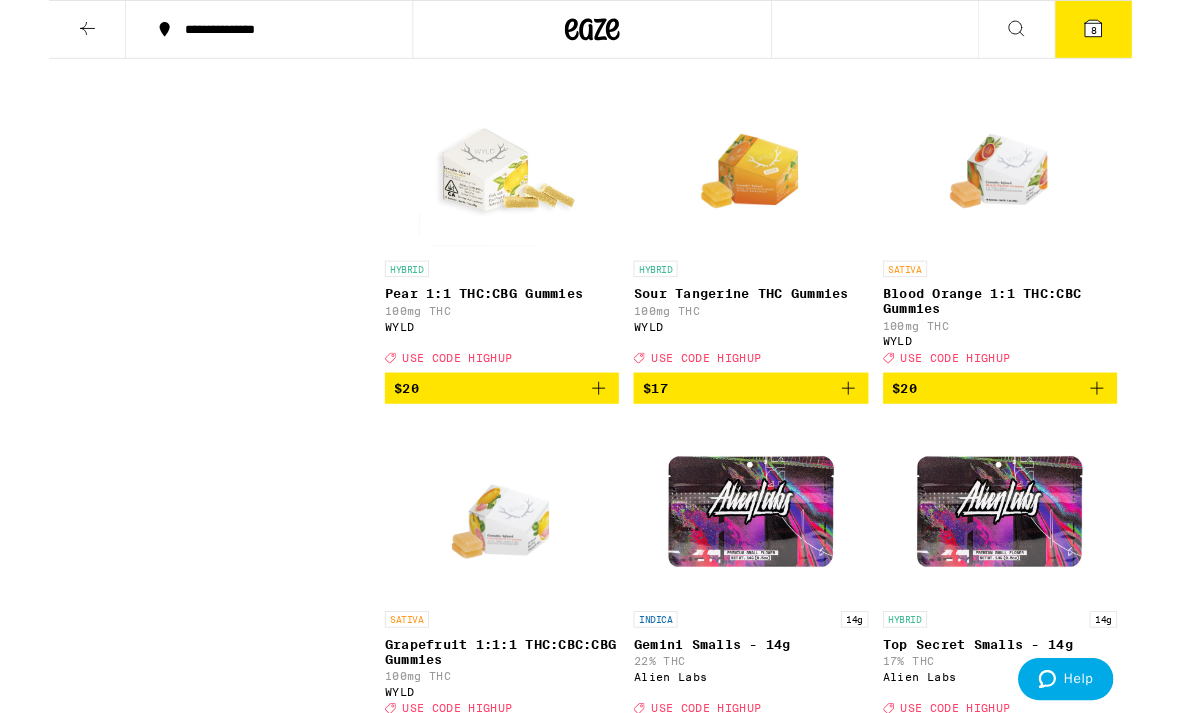 click 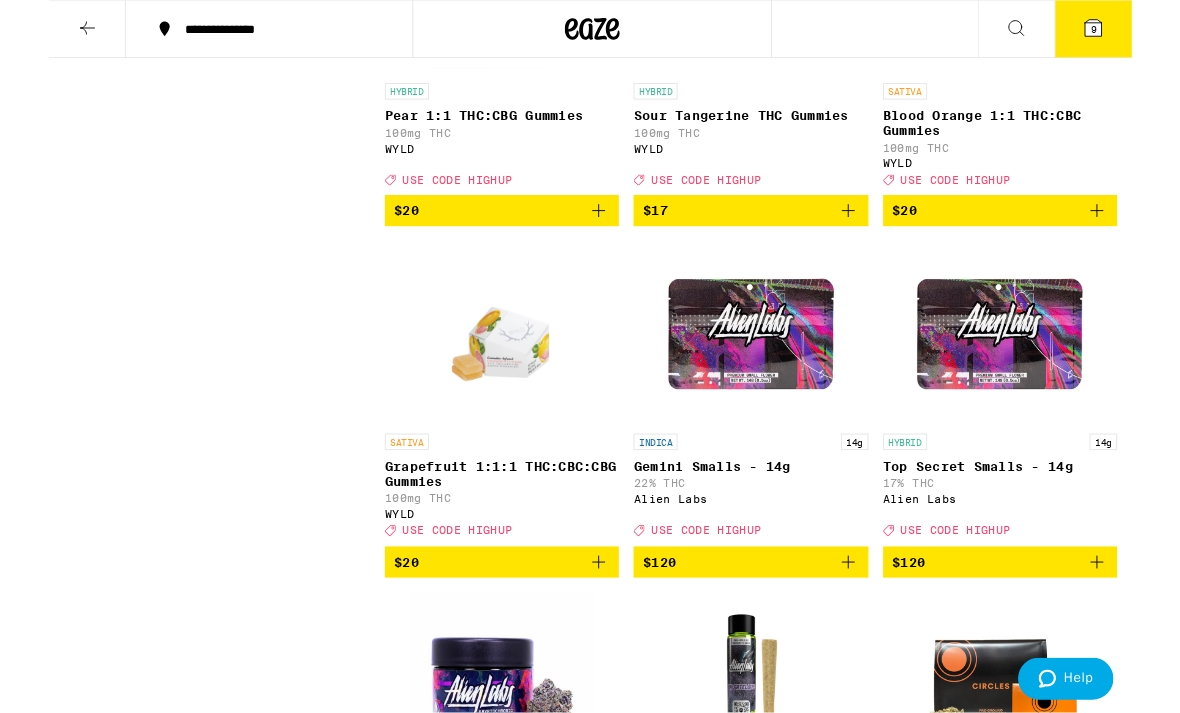 scroll, scrollTop: 9018, scrollLeft: 0, axis: vertical 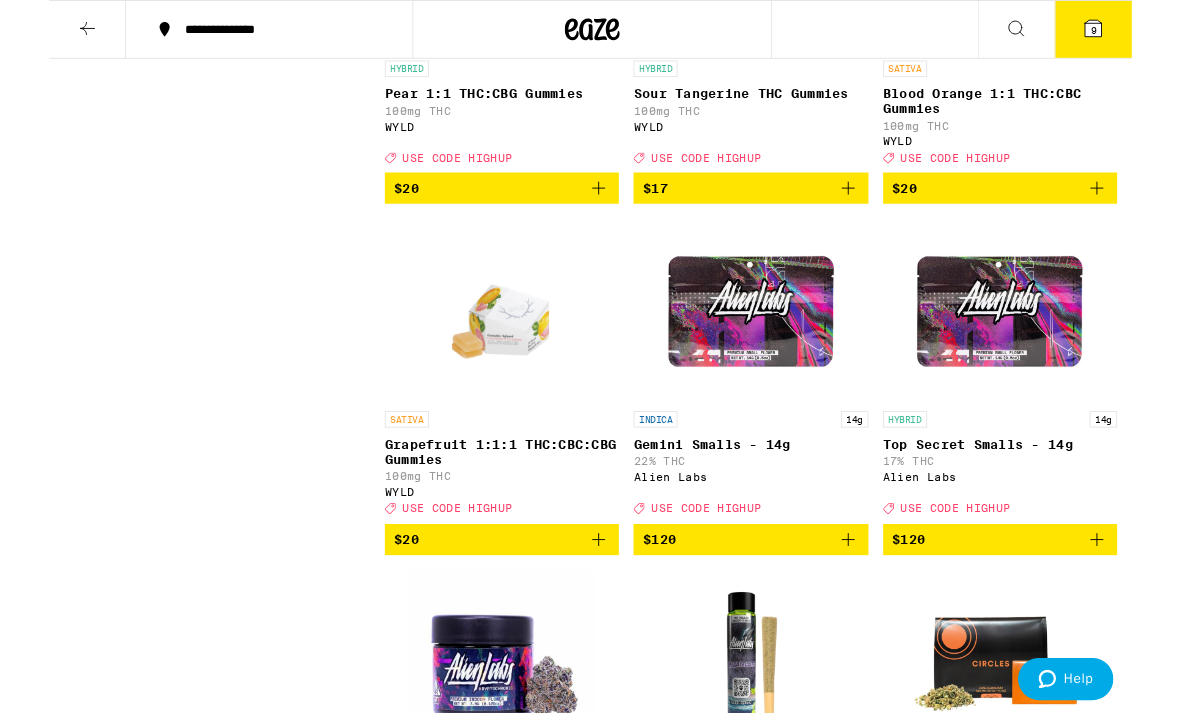 click 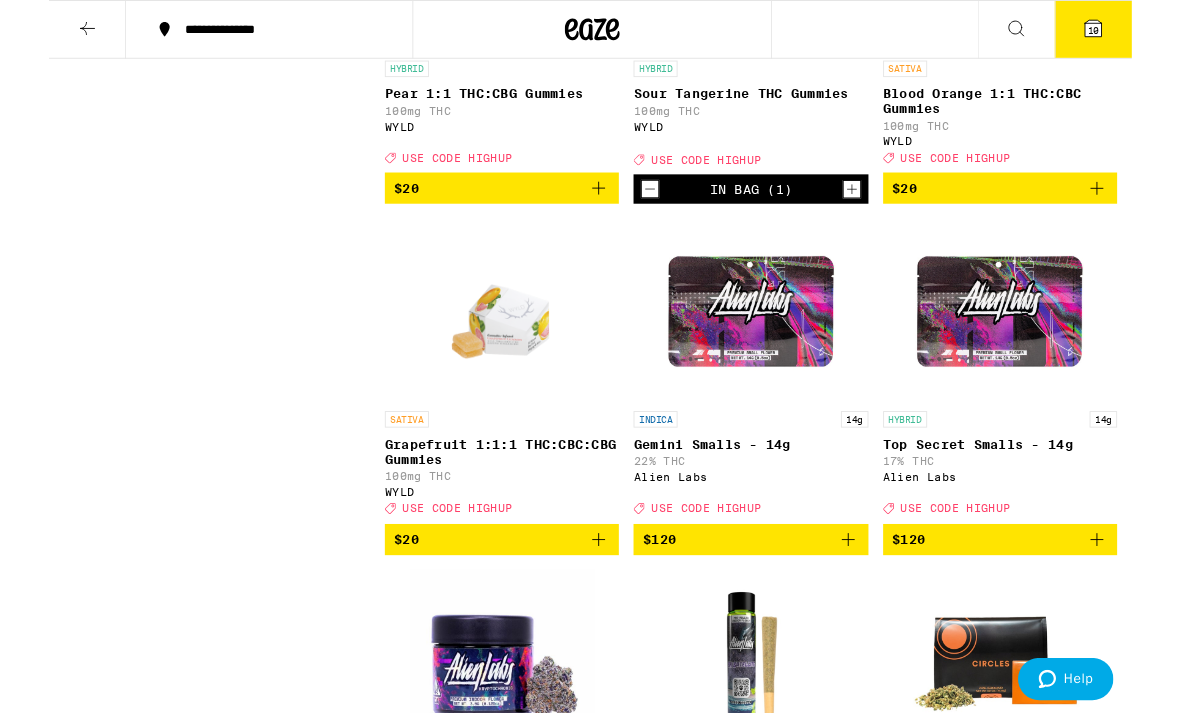 click 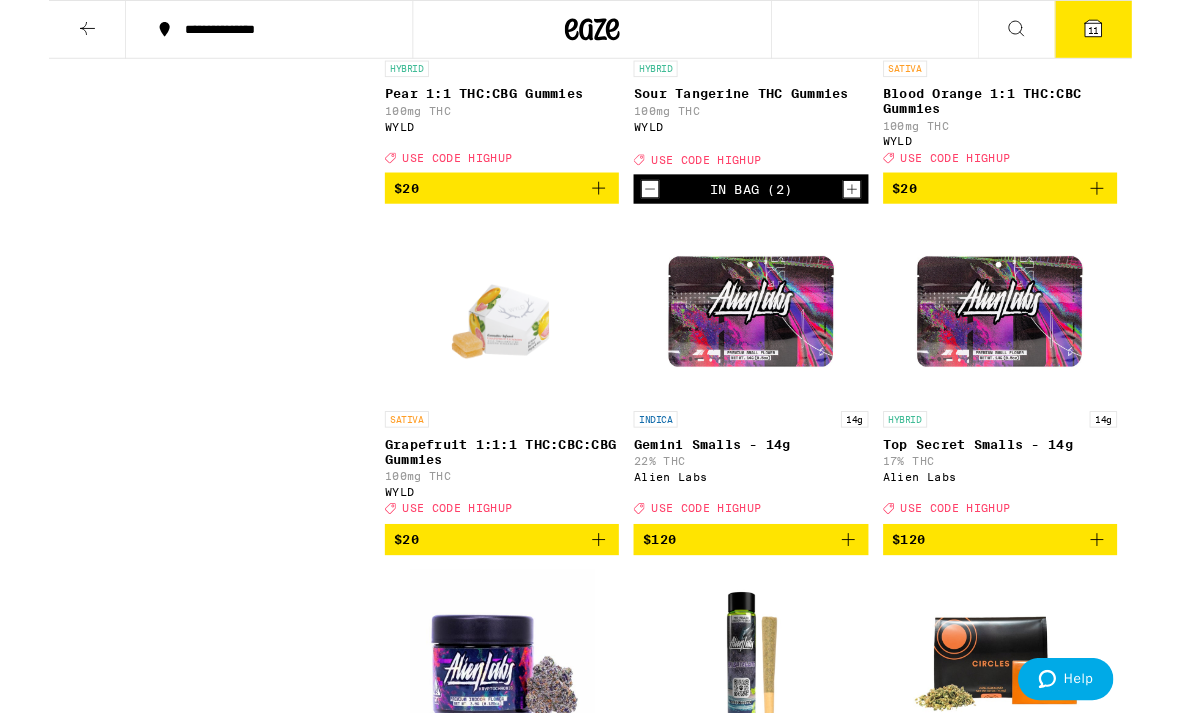 click 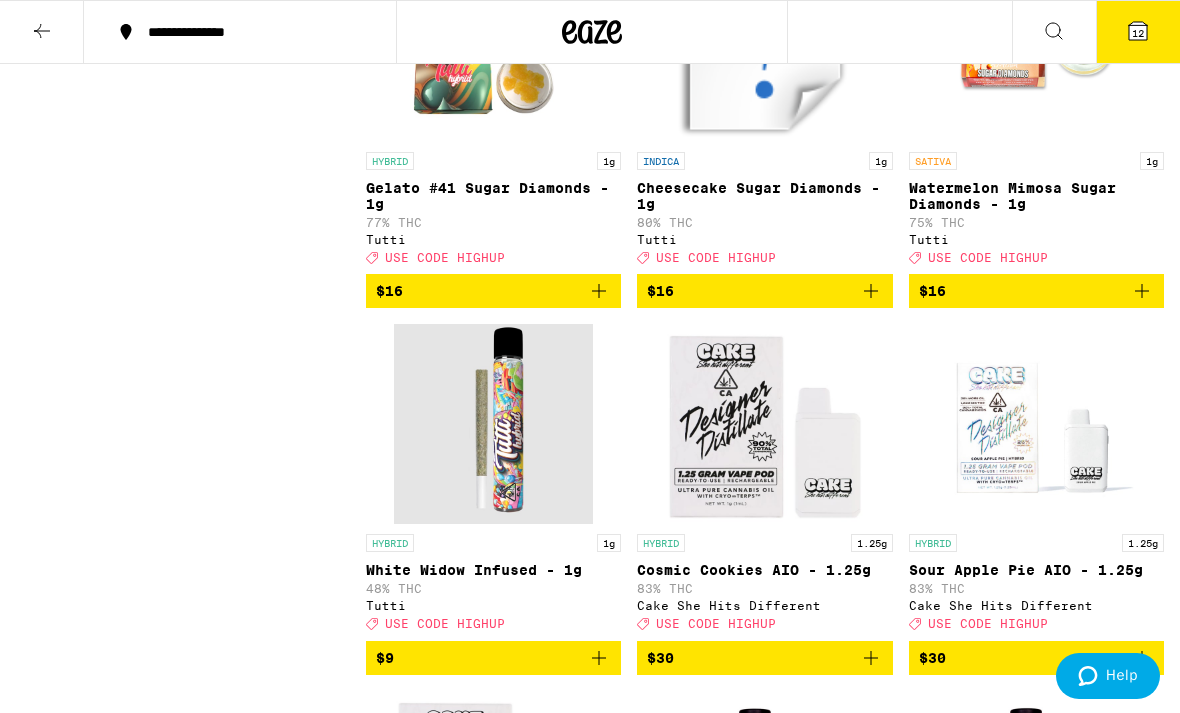 scroll, scrollTop: 0, scrollLeft: 0, axis: both 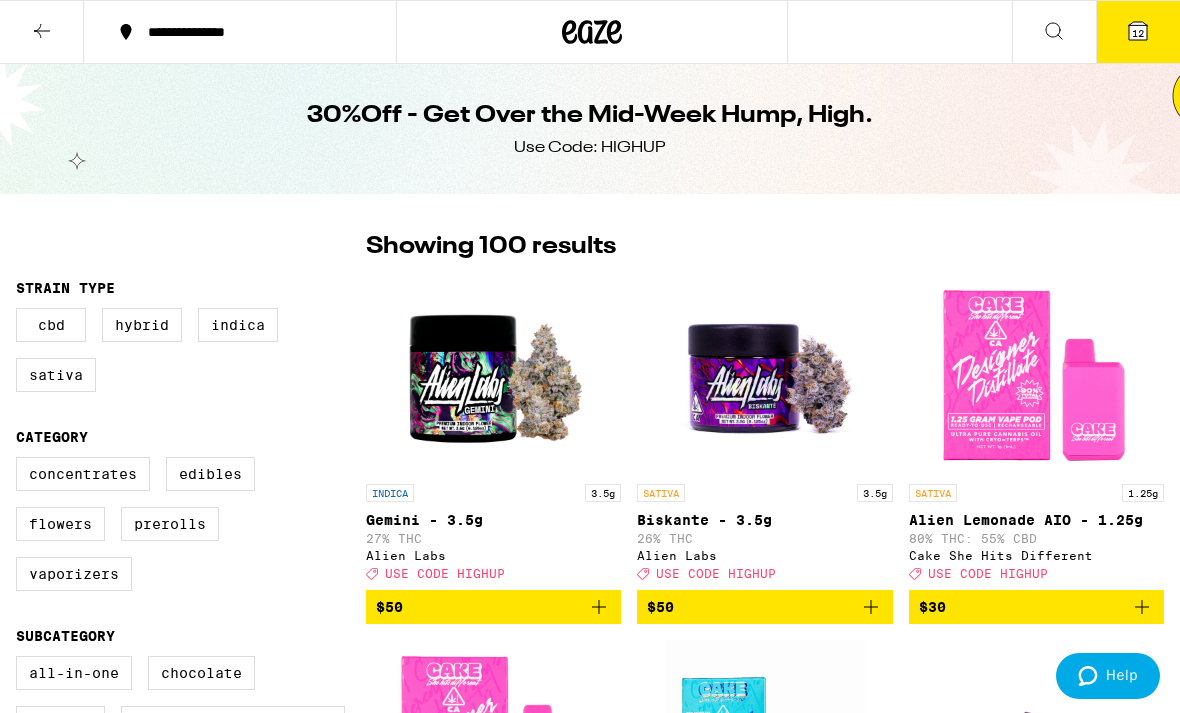 click at bounding box center (1054, 32) 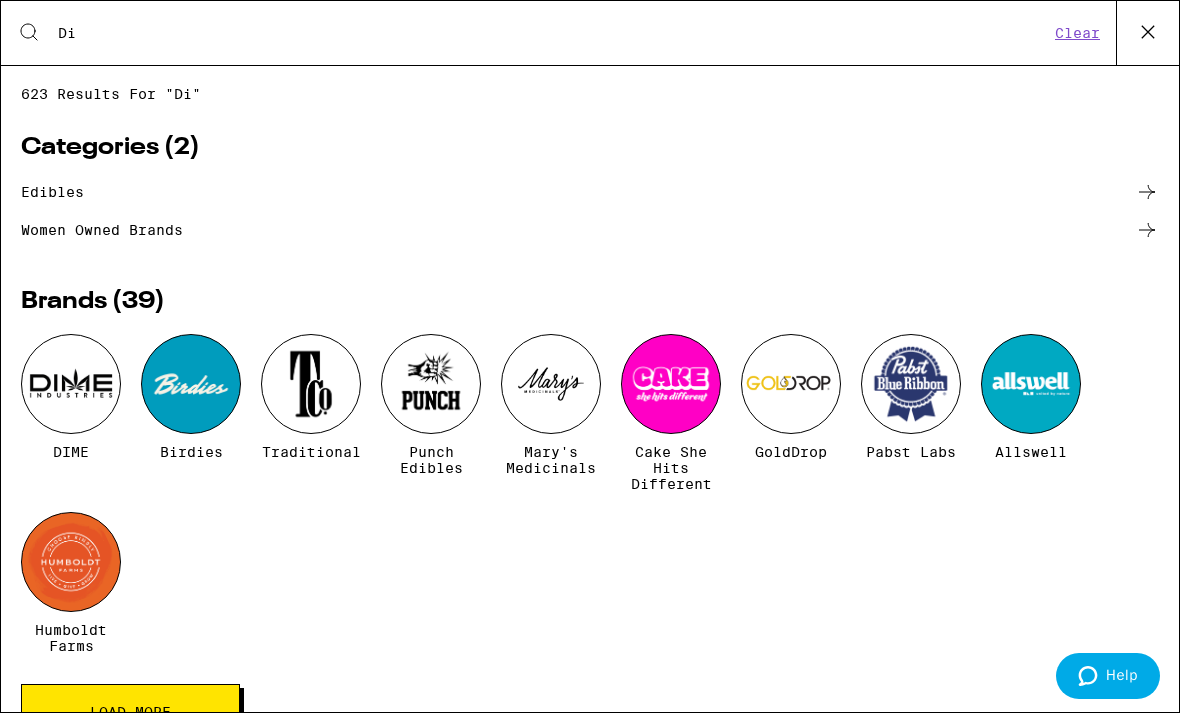type on "D" 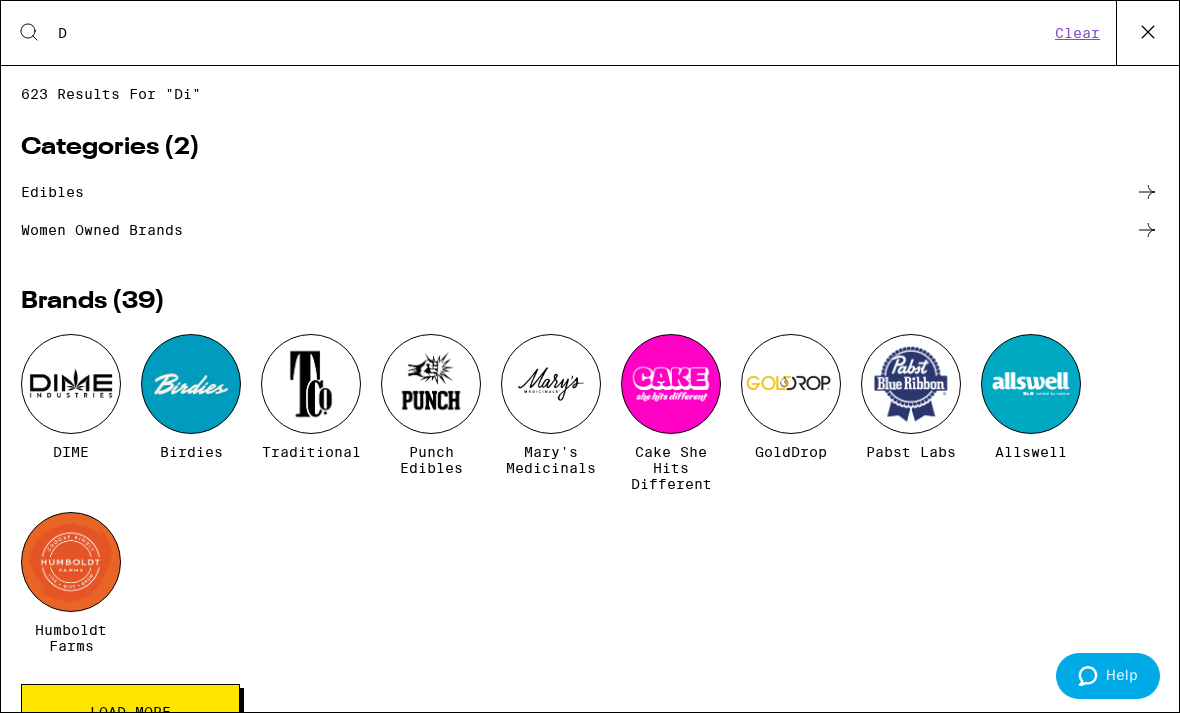 type 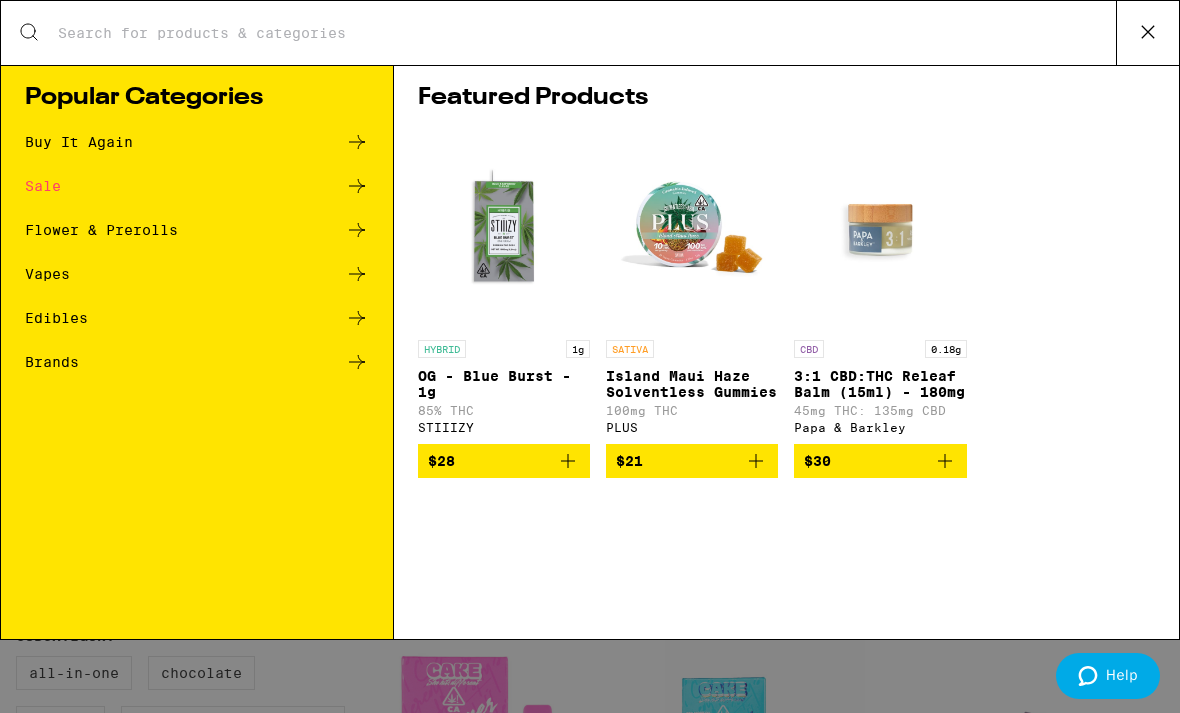 click on "Sale" at bounding box center (197, 186) 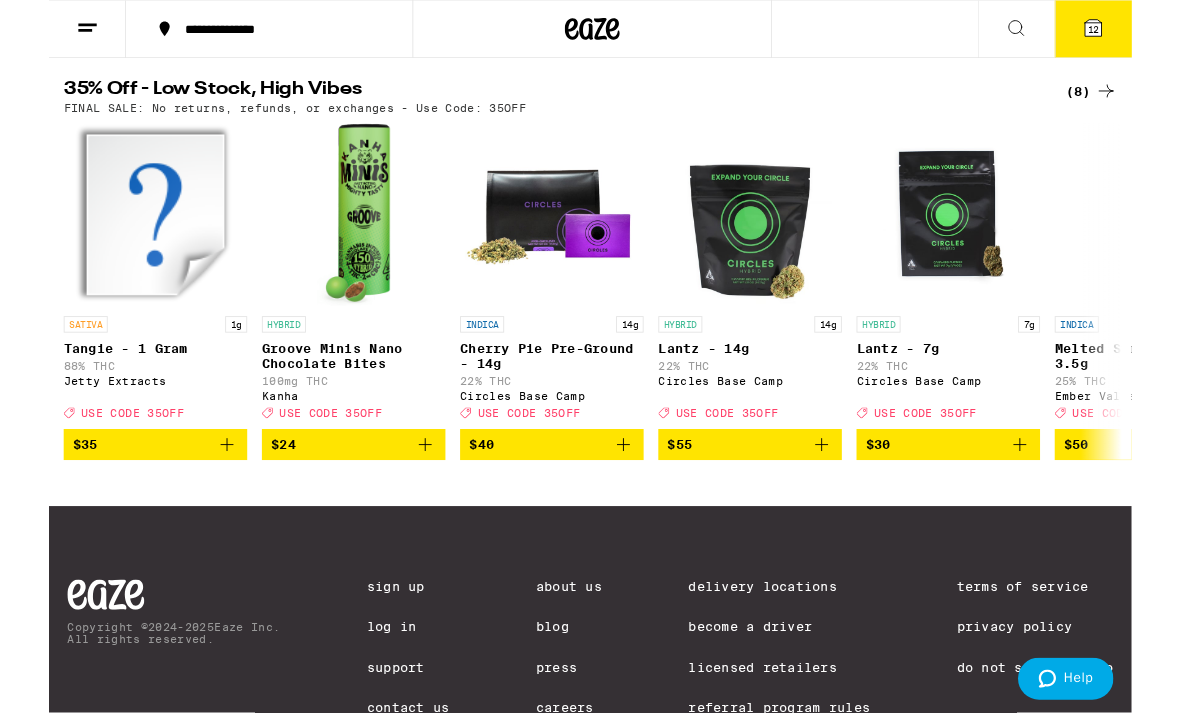 scroll, scrollTop: 654, scrollLeft: 0, axis: vertical 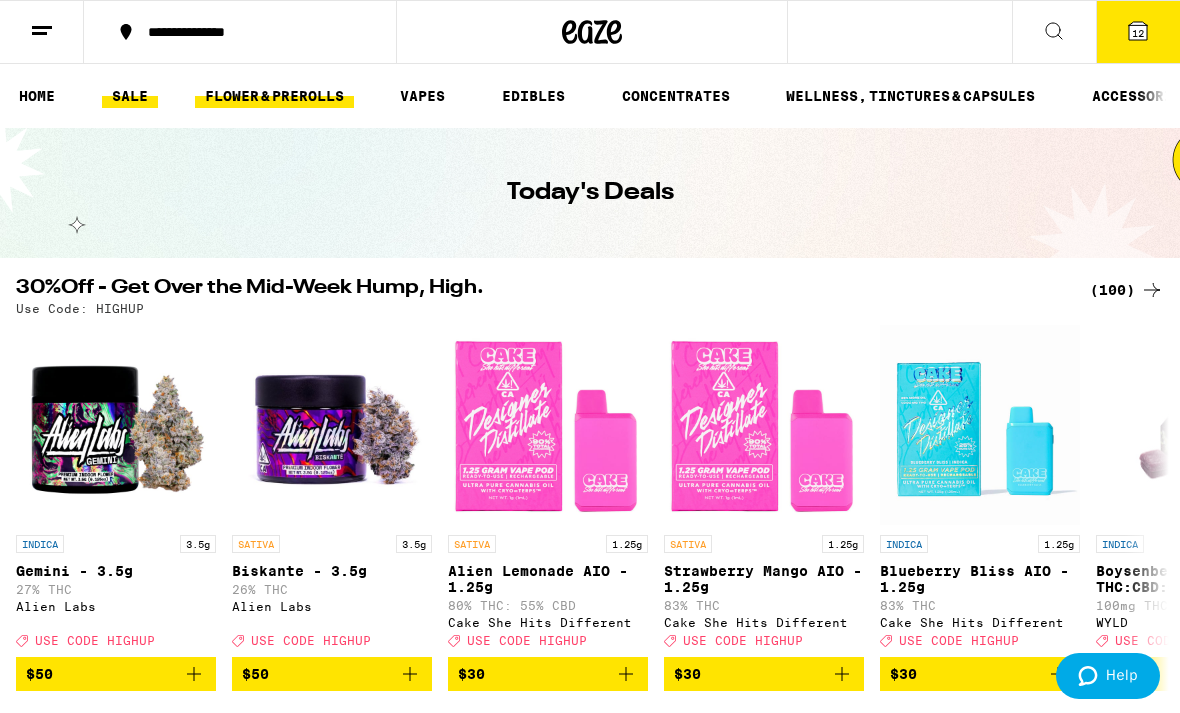click on "FLOWER & PREROLLS" at bounding box center [274, 96] 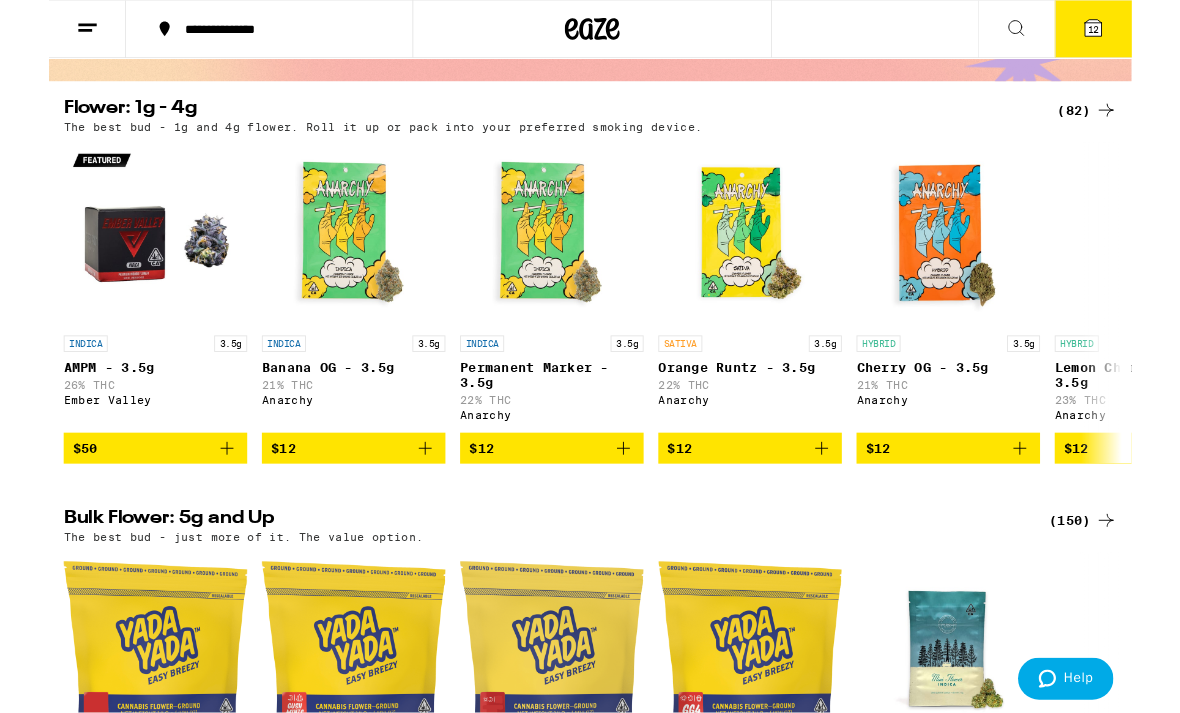 scroll, scrollTop: 170, scrollLeft: 0, axis: vertical 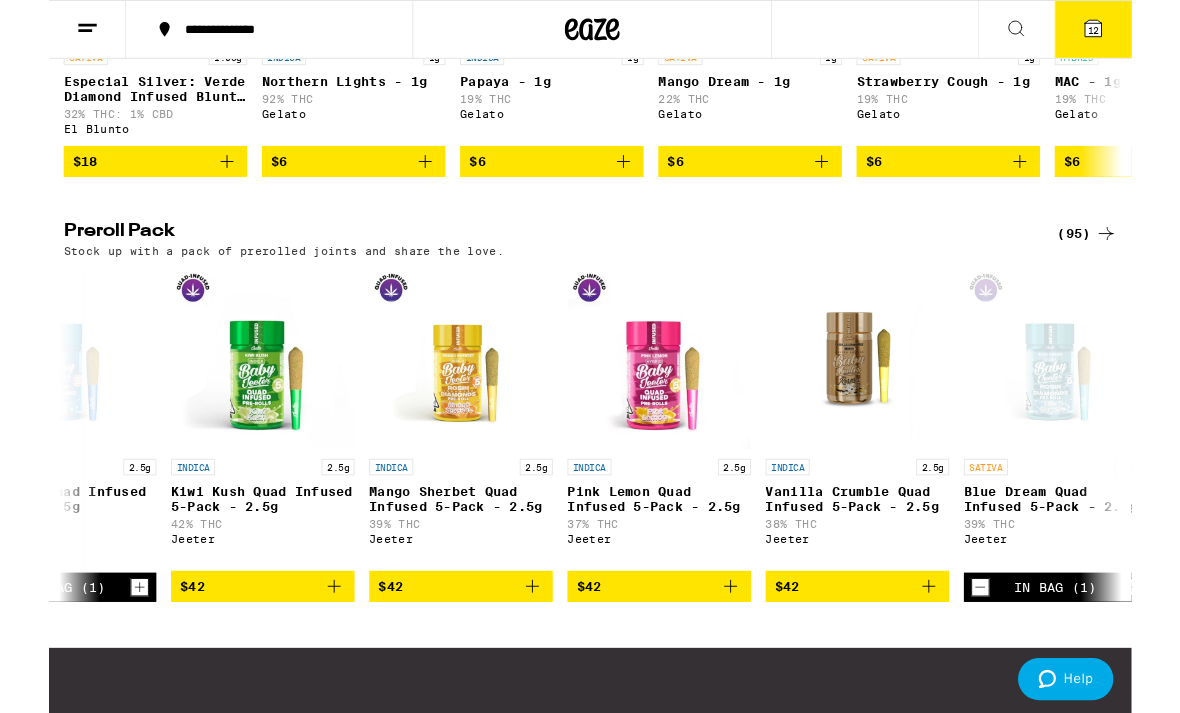 click 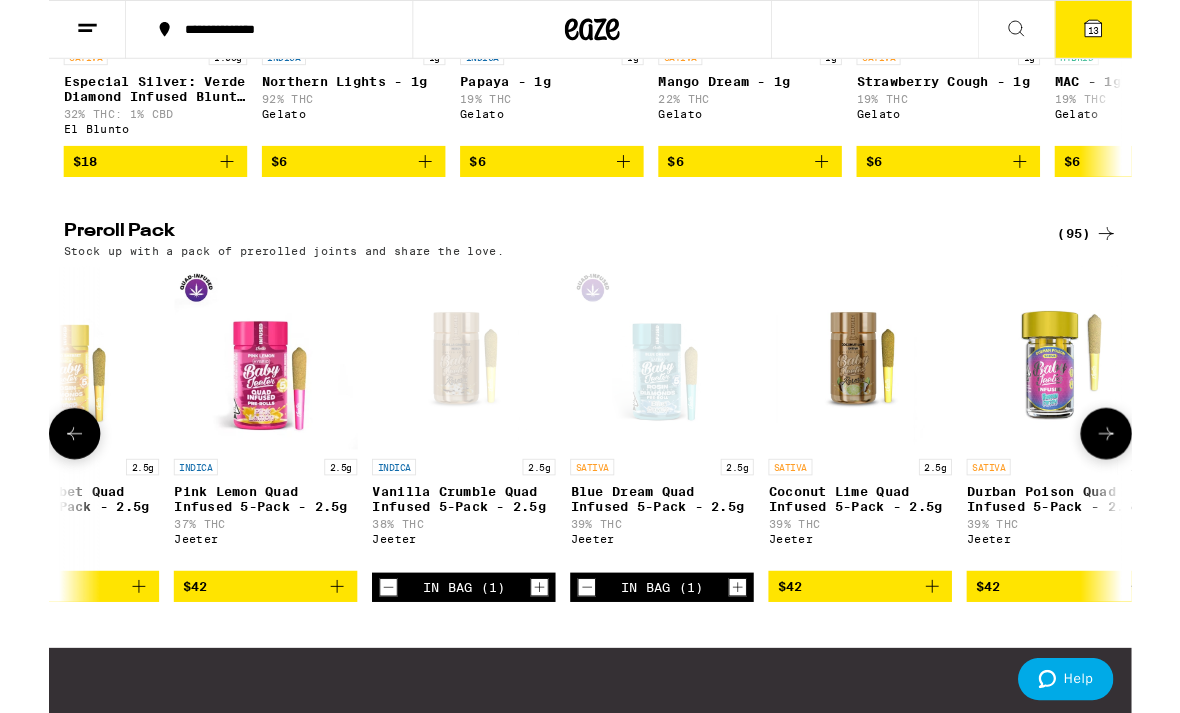 scroll, scrollTop: 0, scrollLeft: 15001, axis: horizontal 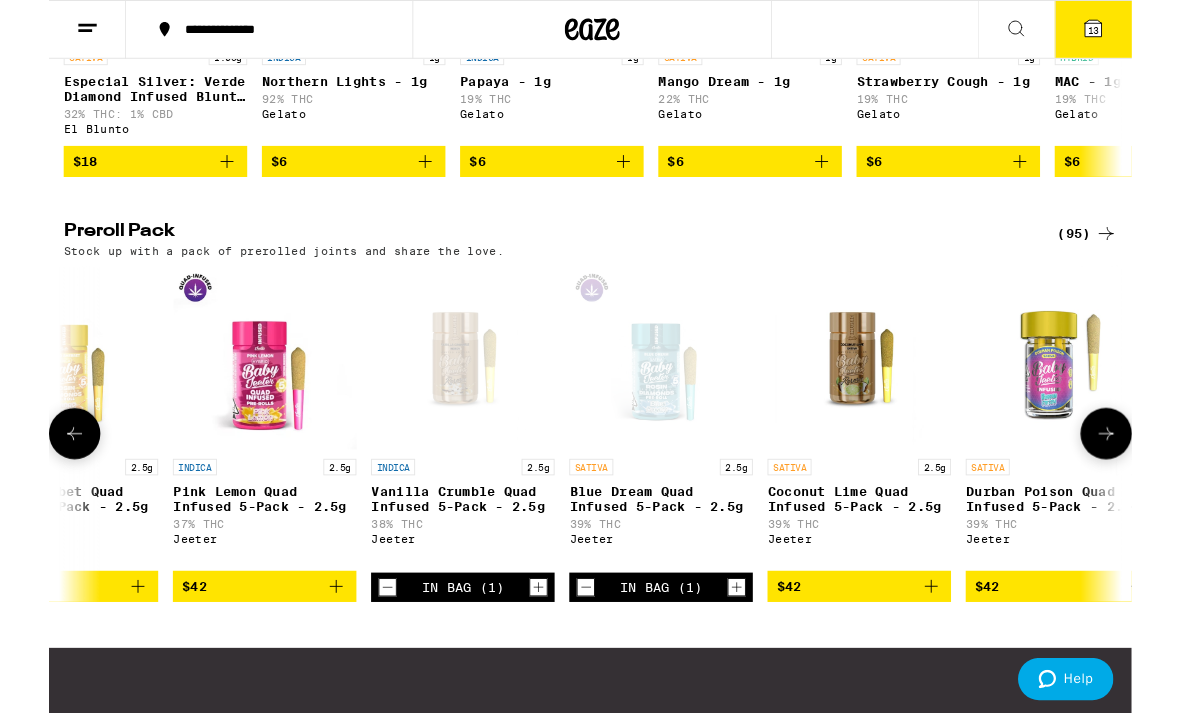 click 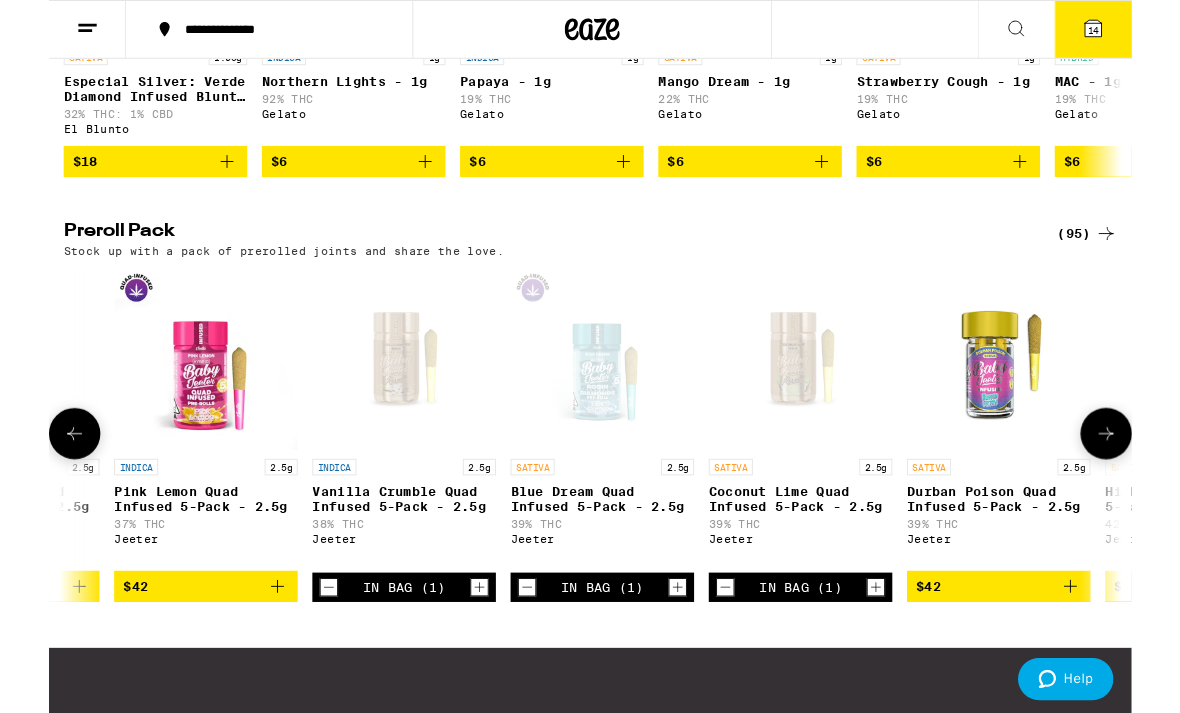 scroll, scrollTop: 0, scrollLeft: 15063, axis: horizontal 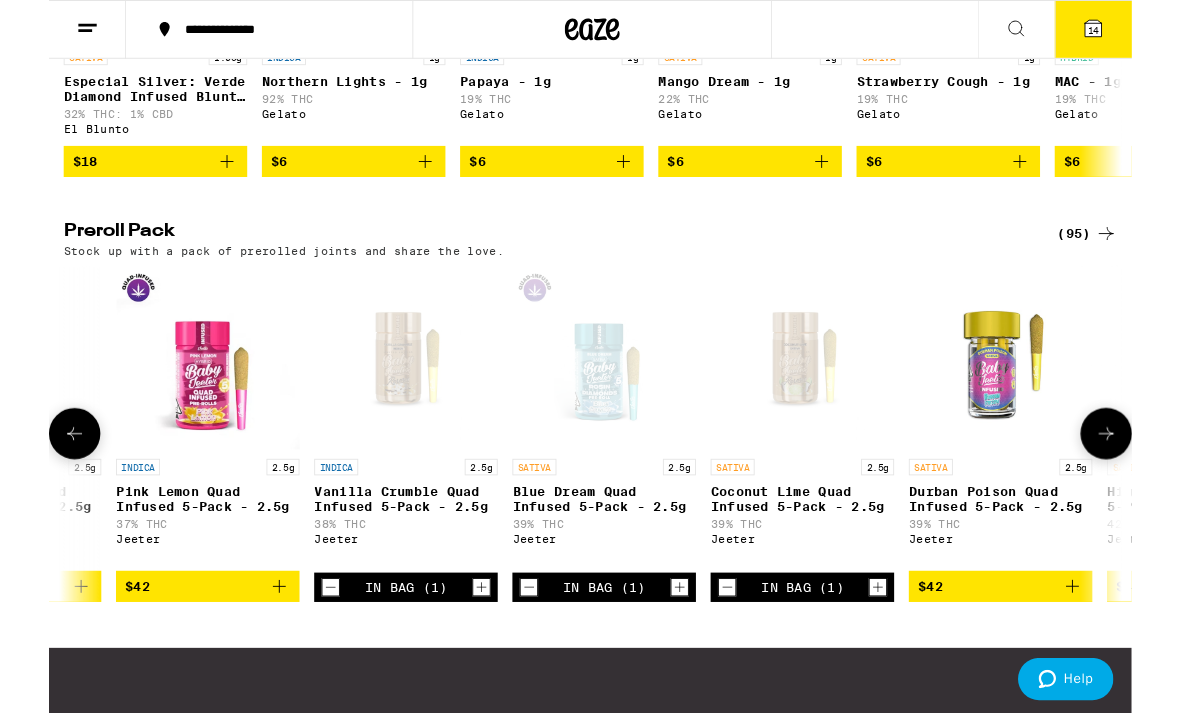 click 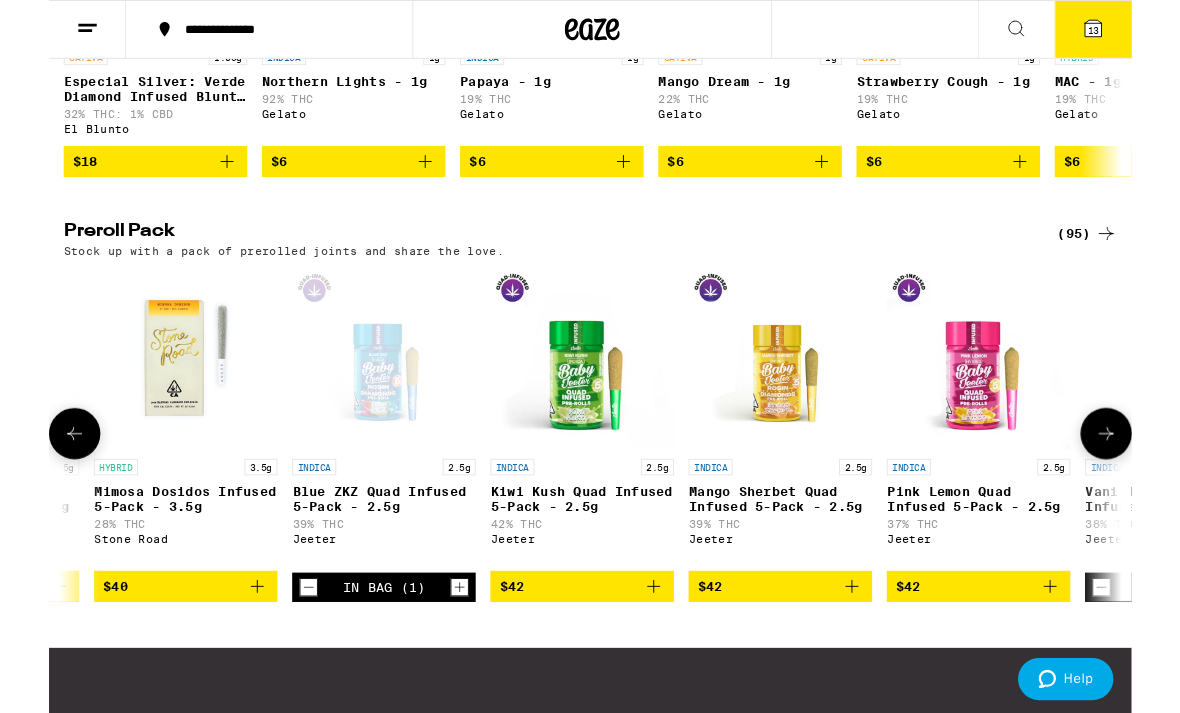 scroll, scrollTop: 0, scrollLeft: 14221, axis: horizontal 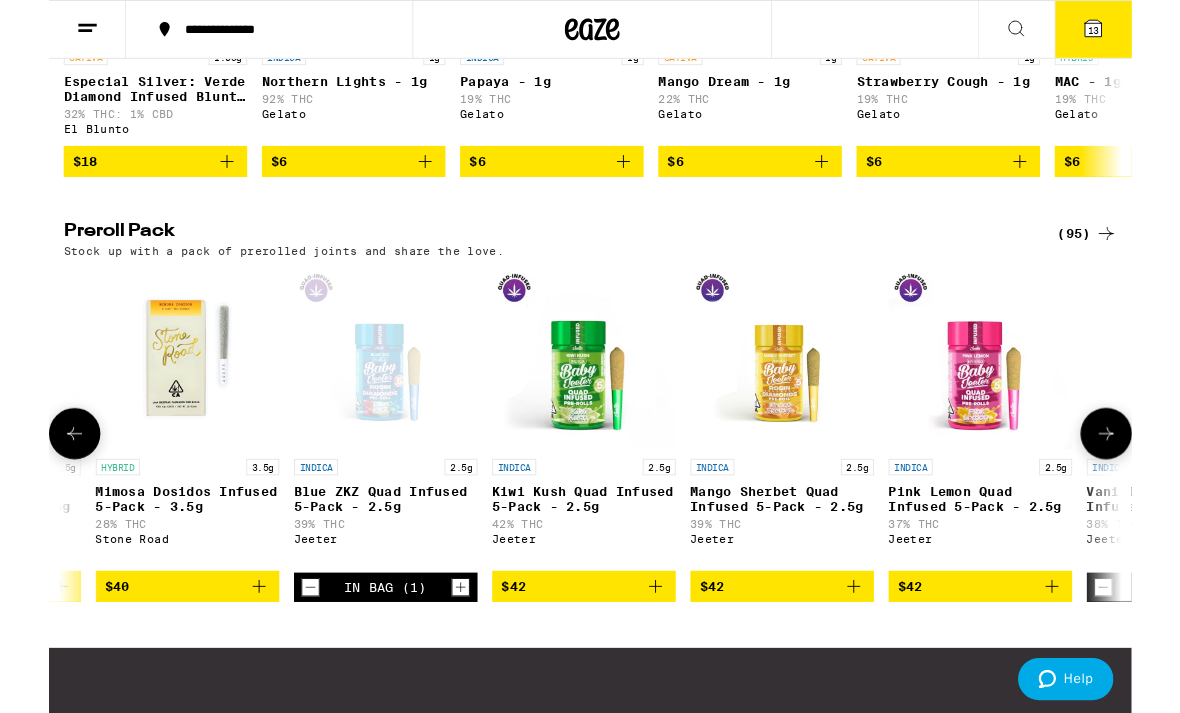 click 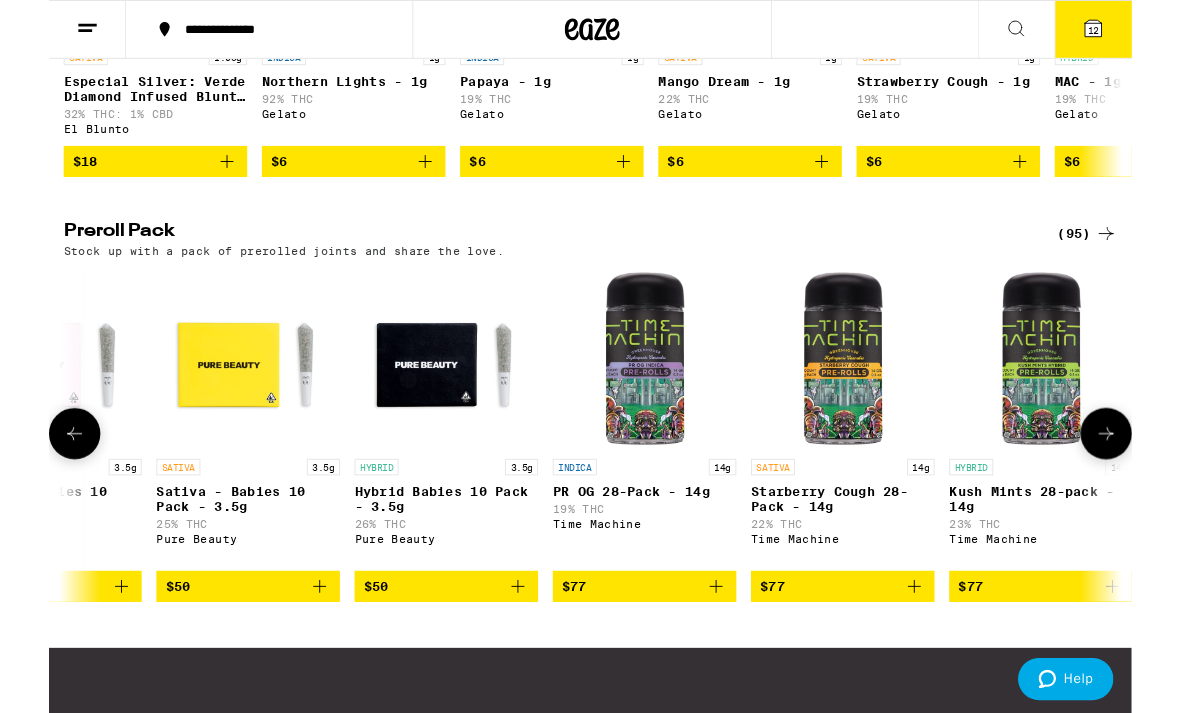 scroll, scrollTop: 0, scrollLeft: 19336, axis: horizontal 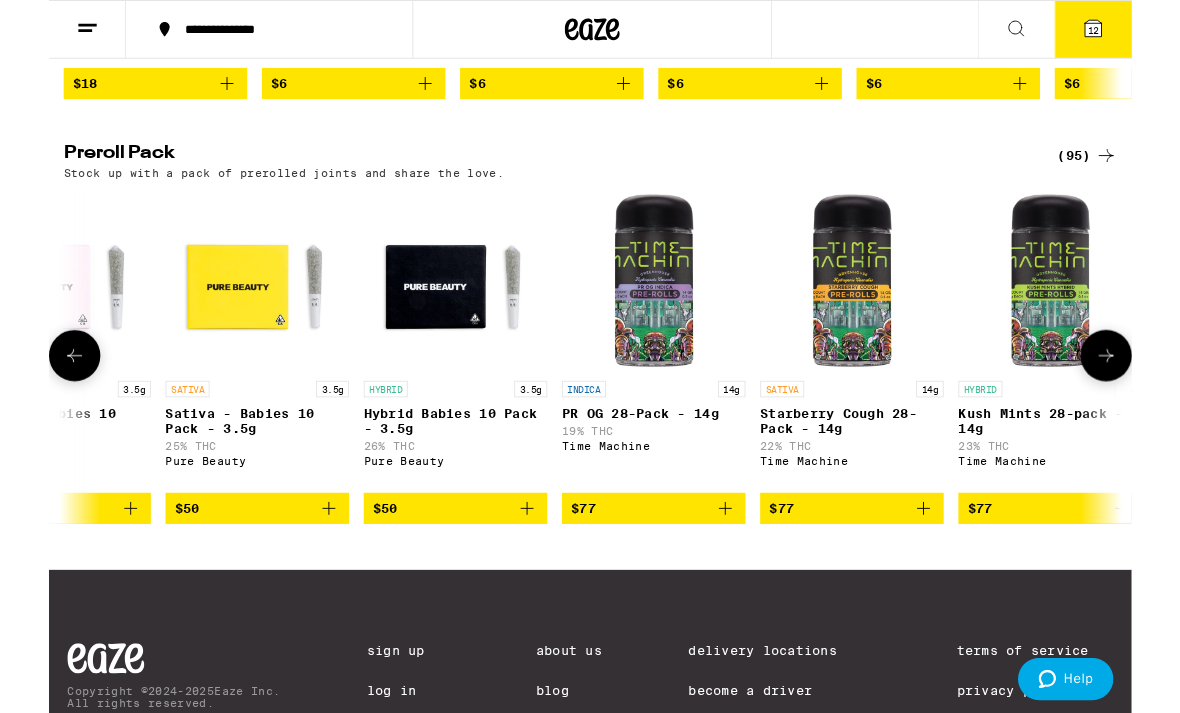 click 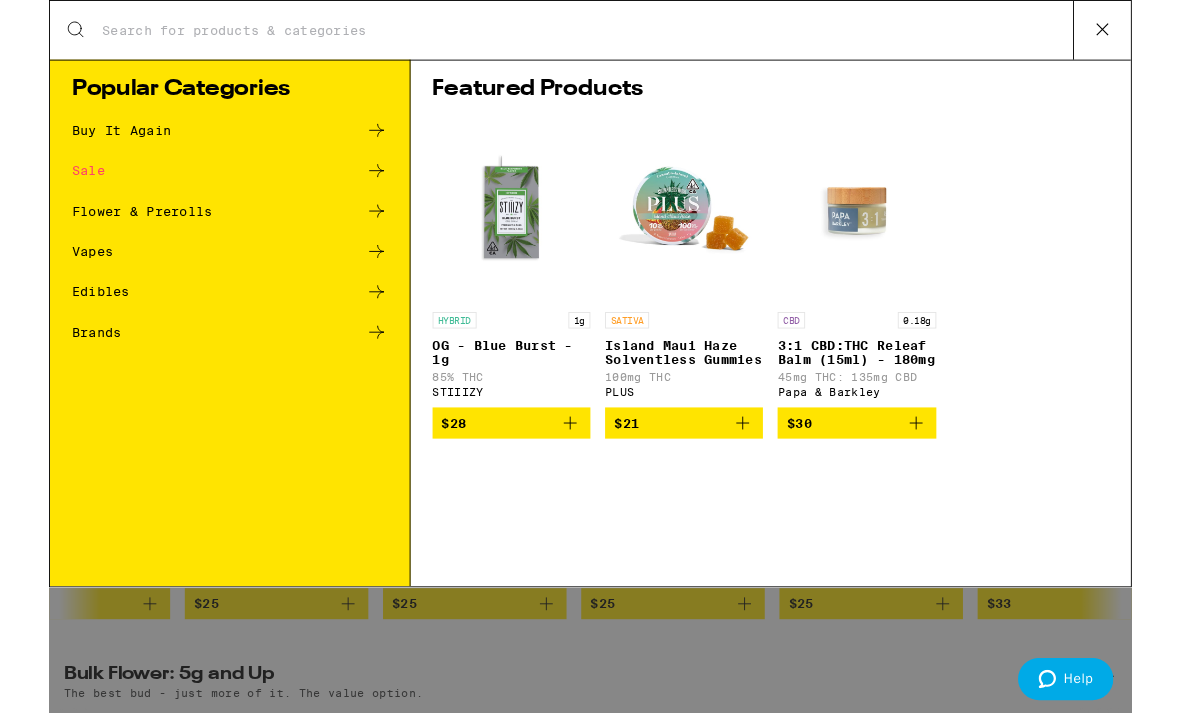 scroll, scrollTop: 0, scrollLeft: 0, axis: both 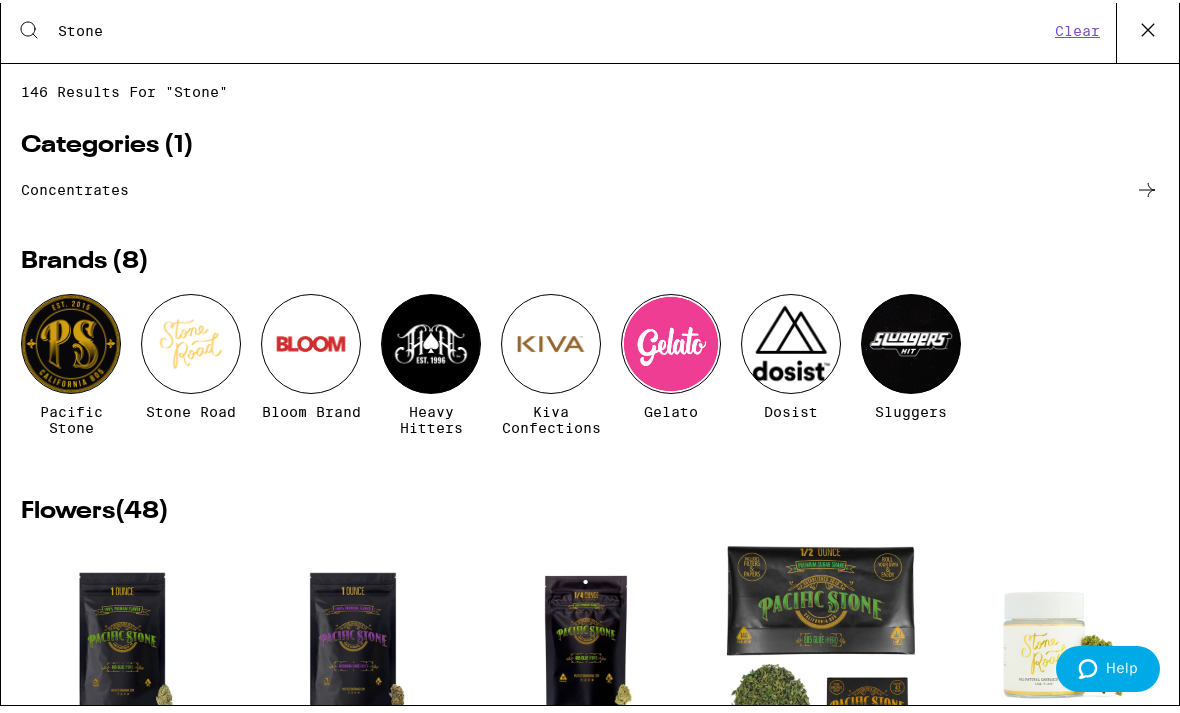 type on "Stone" 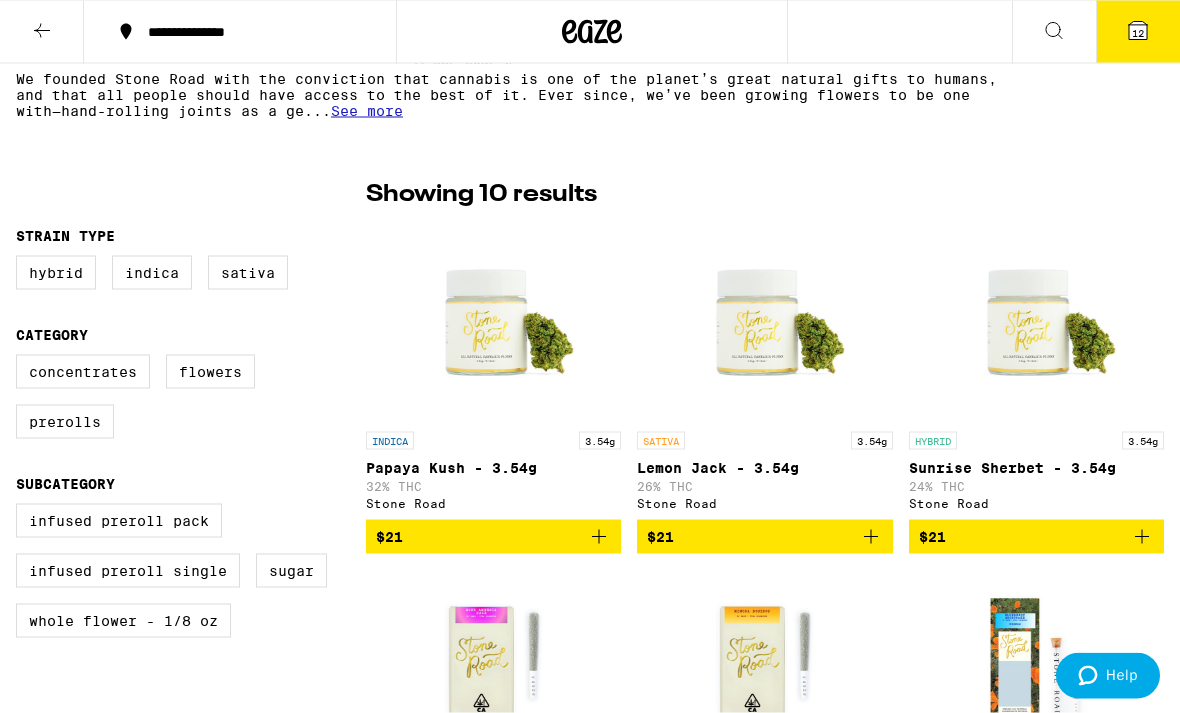 scroll, scrollTop: 420, scrollLeft: 0, axis: vertical 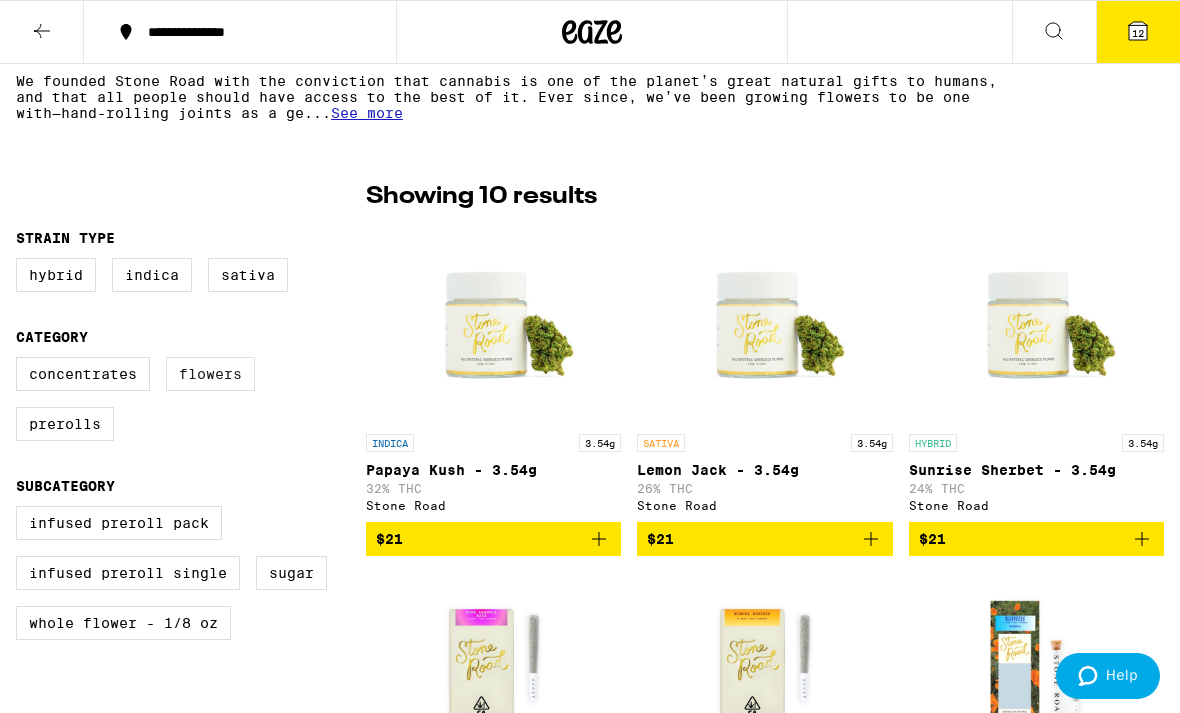 click on "Flowers" at bounding box center [210, 374] 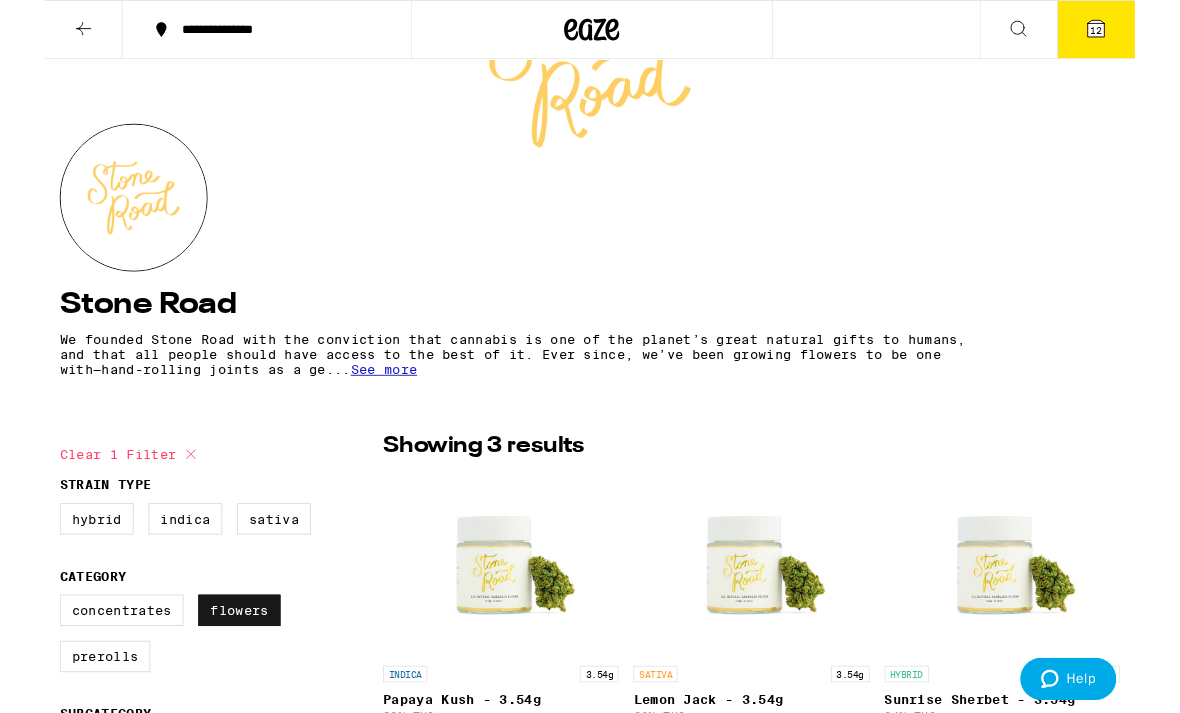 scroll, scrollTop: 355, scrollLeft: 0, axis: vertical 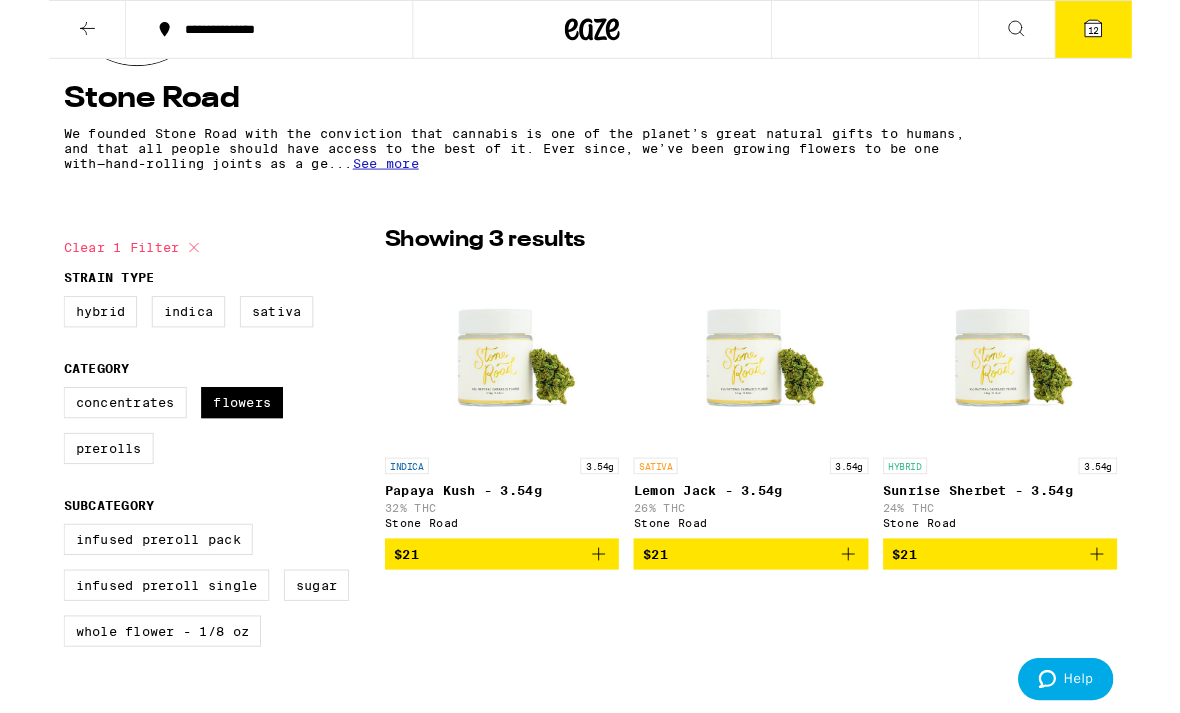 click at bounding box center [494, 389] 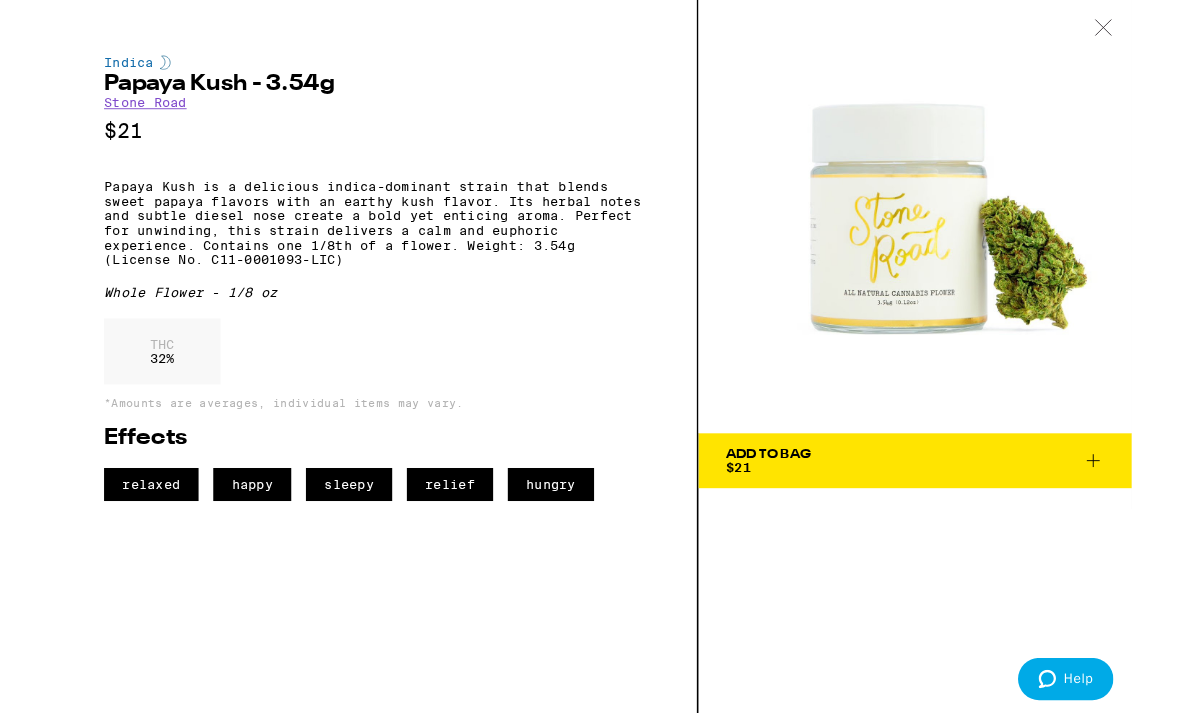 click 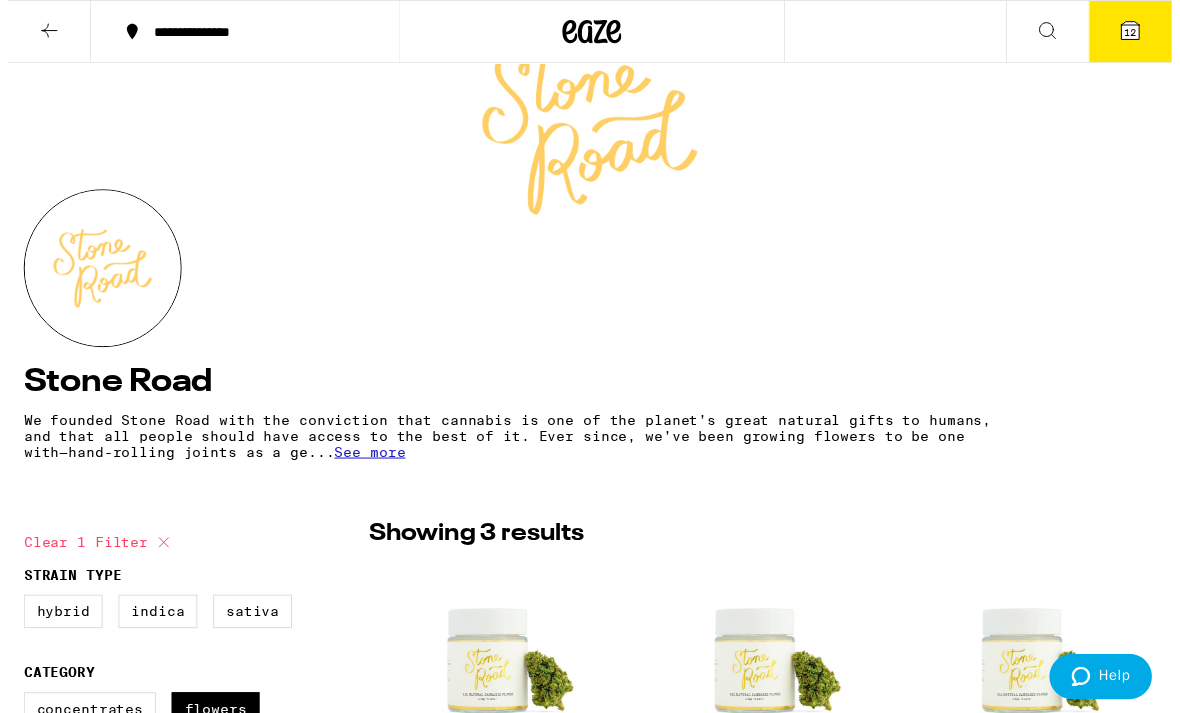 scroll, scrollTop: 0, scrollLeft: 0, axis: both 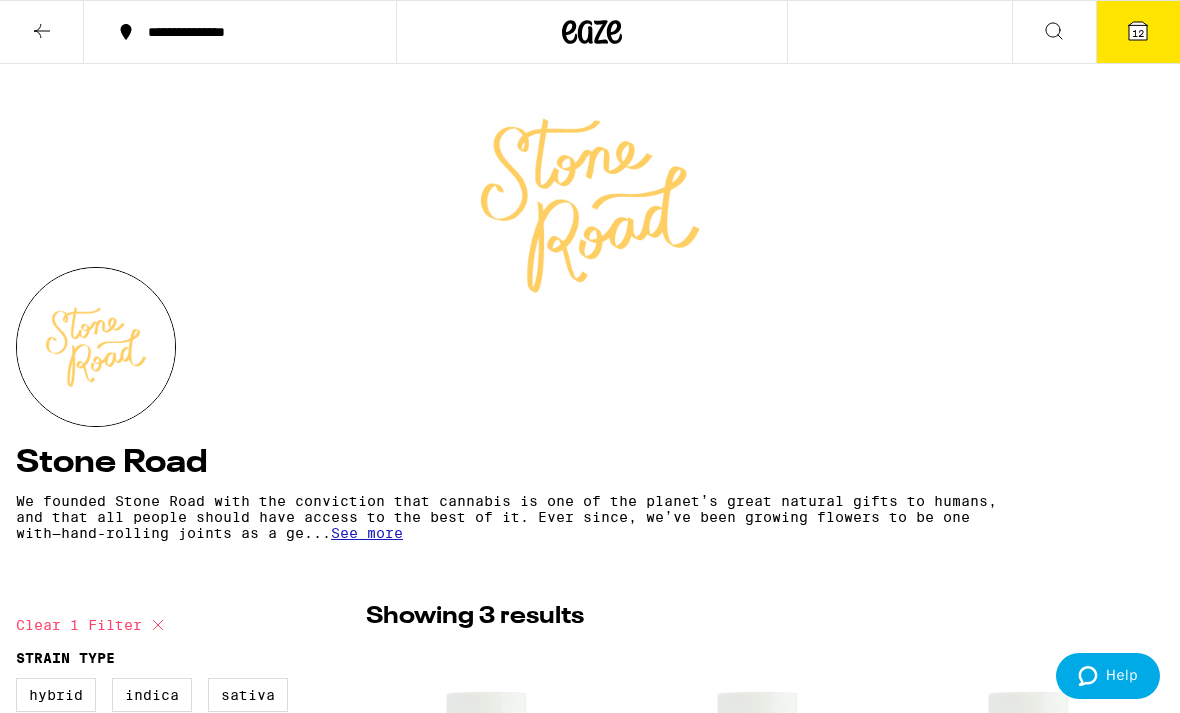 click at bounding box center [42, 32] 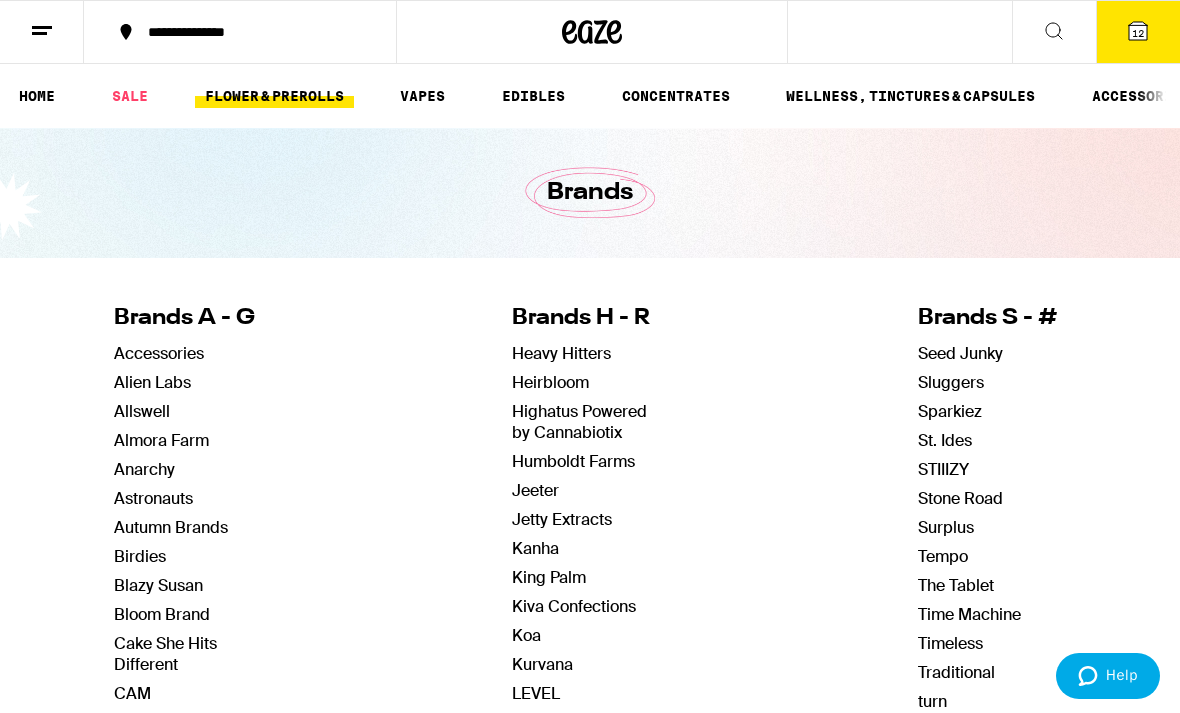 click on "FLOWER & PREROLLS" at bounding box center (274, 96) 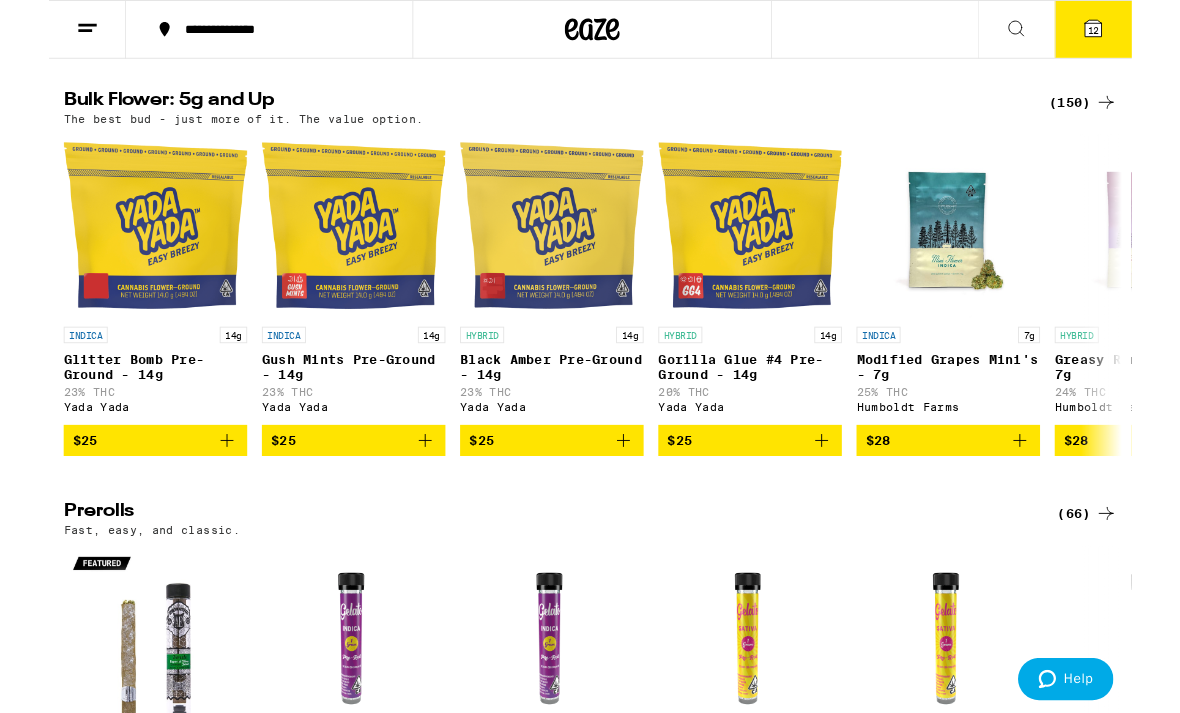 scroll, scrollTop: 625, scrollLeft: 0, axis: vertical 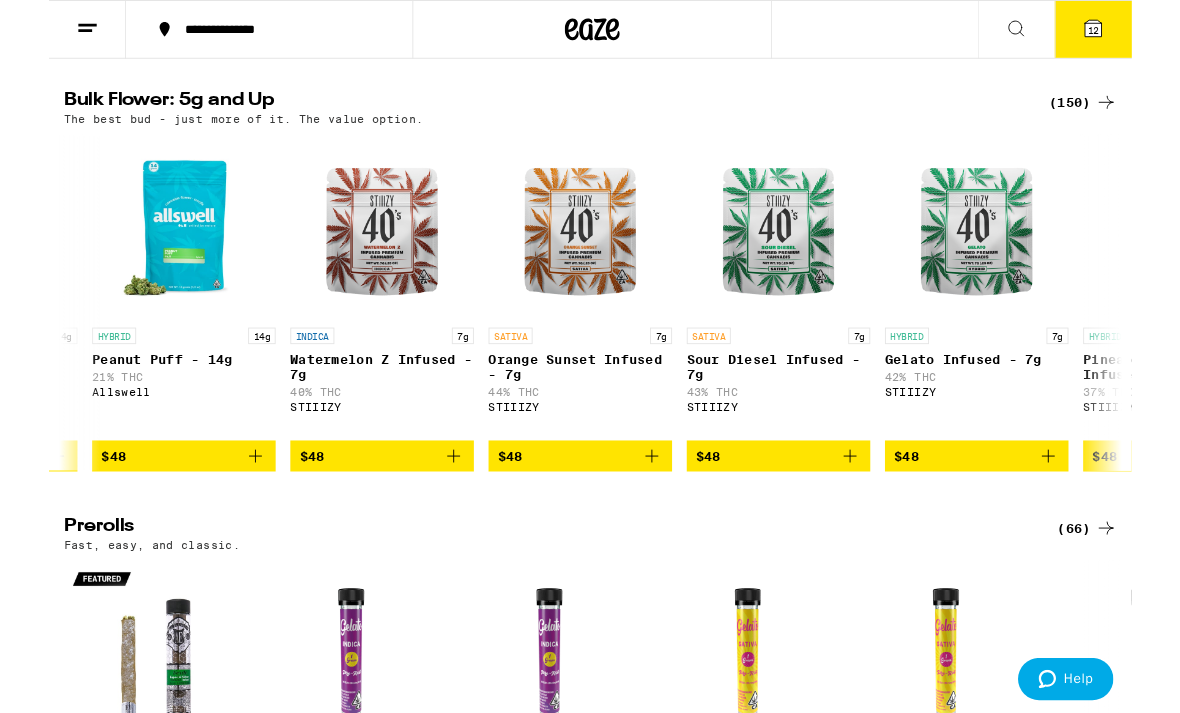 click 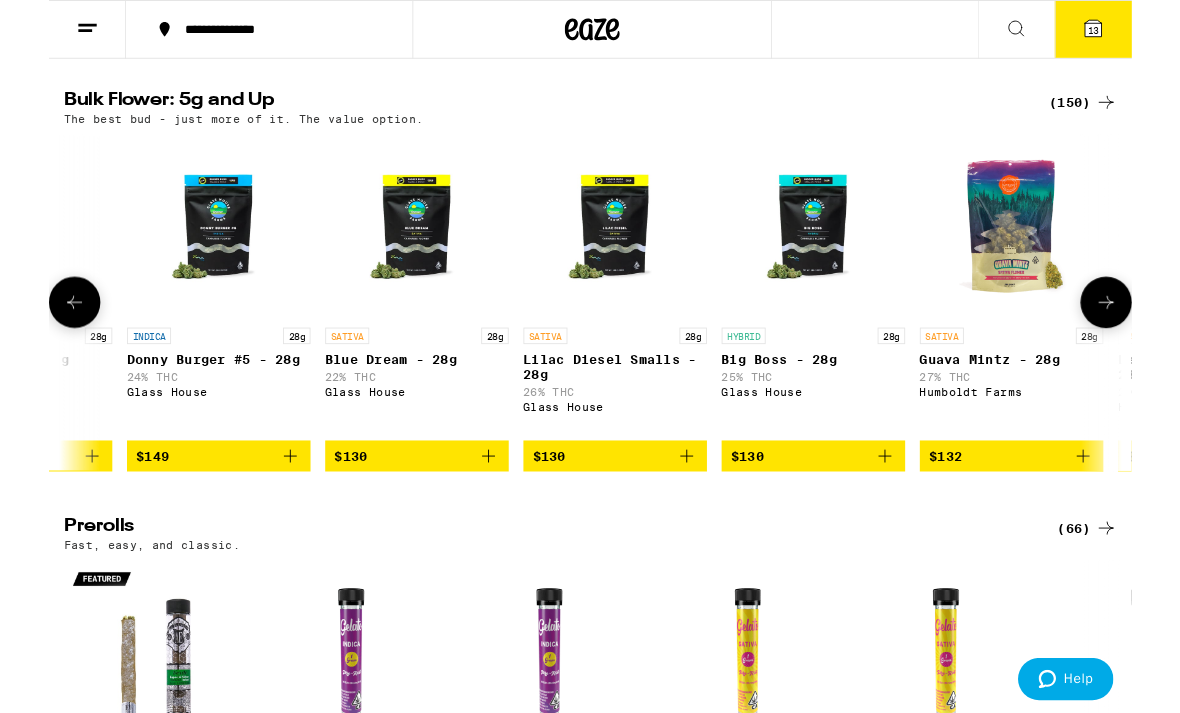 scroll, scrollTop: 0, scrollLeft: 27802, axis: horizontal 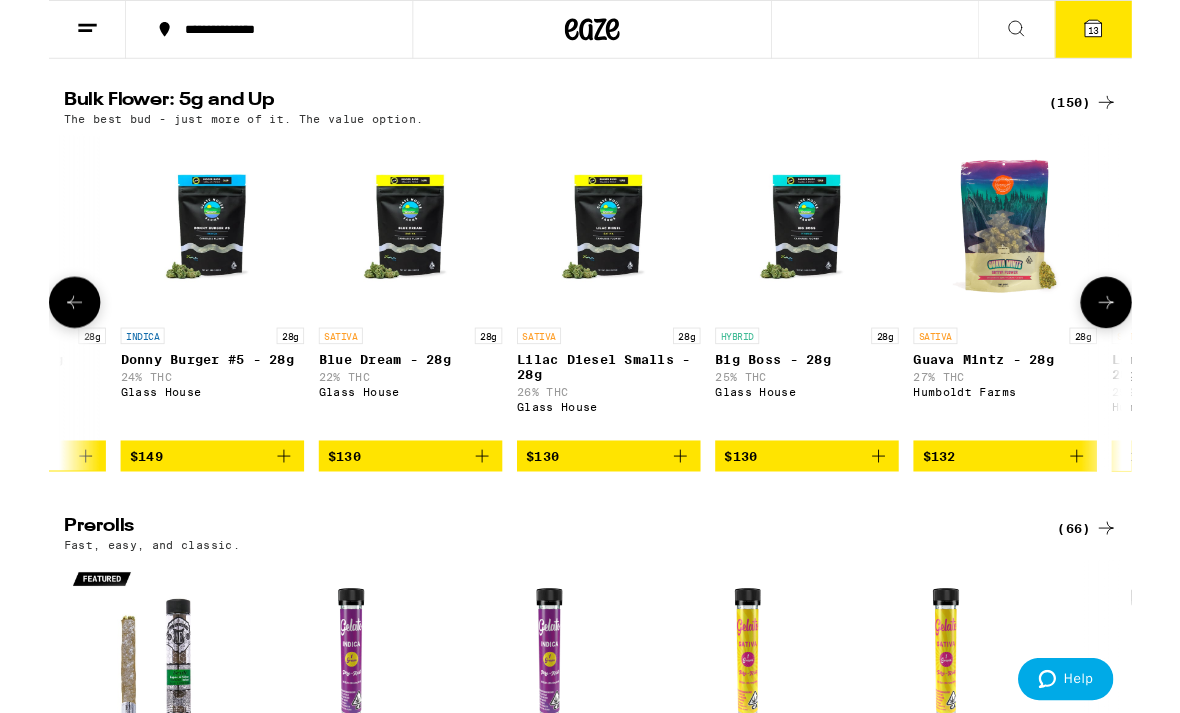 click 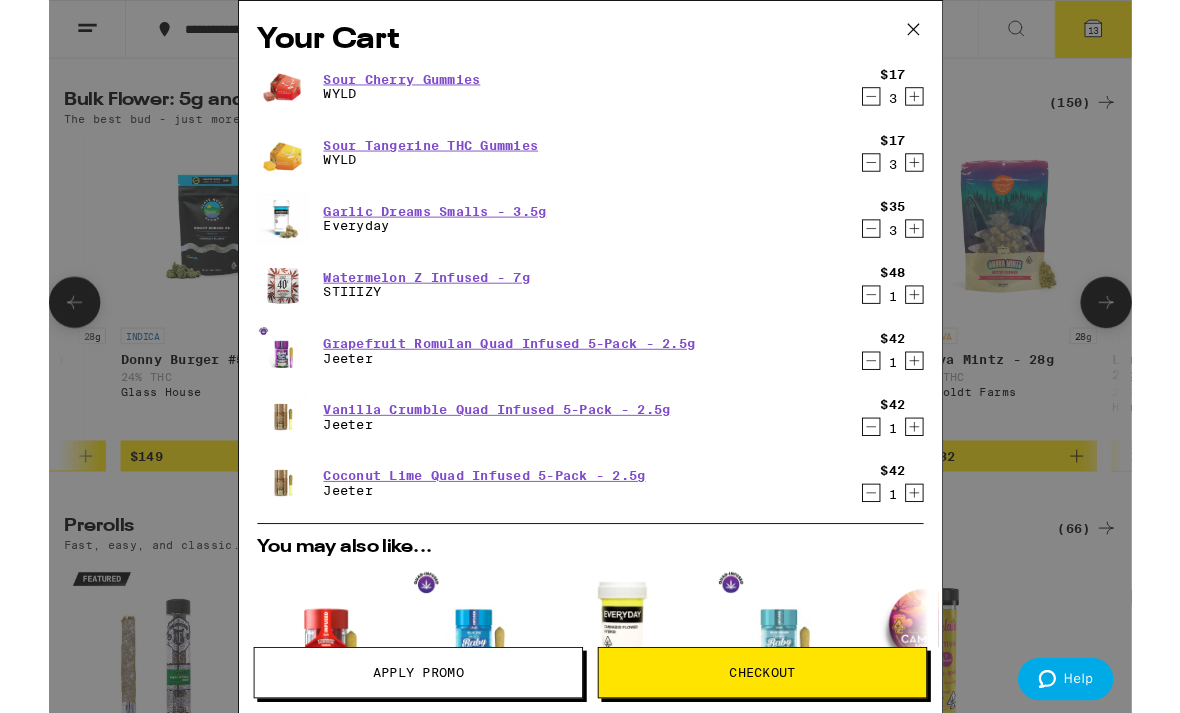 click 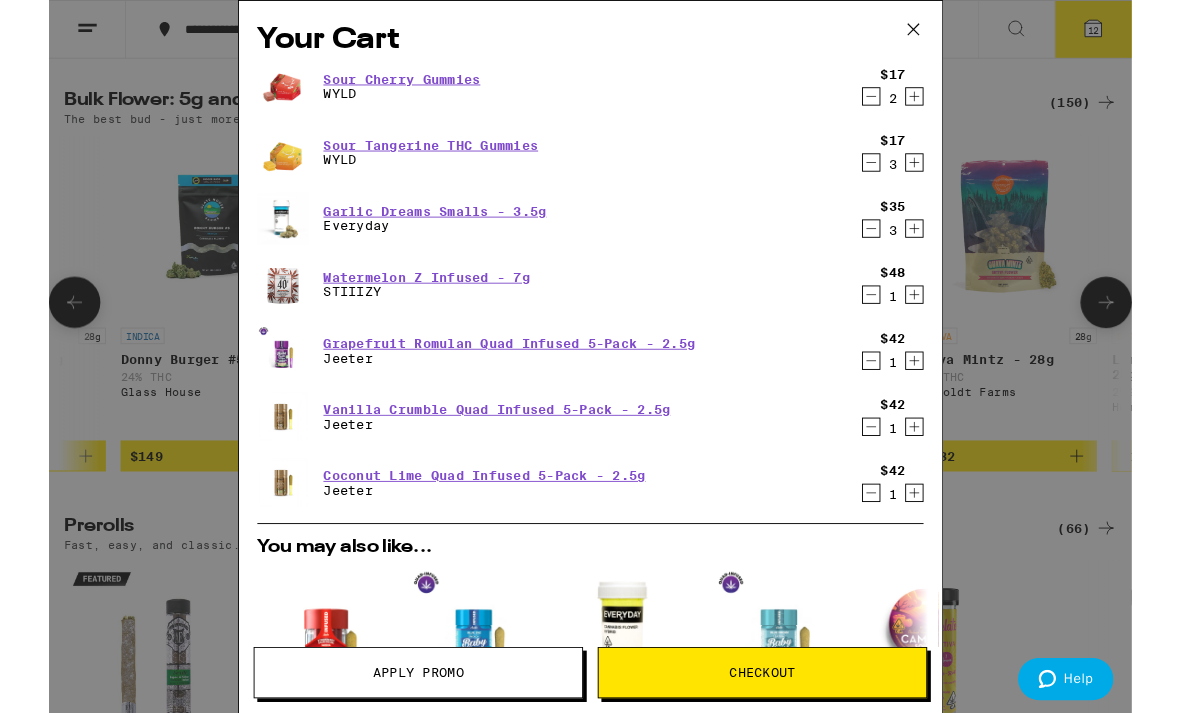 click 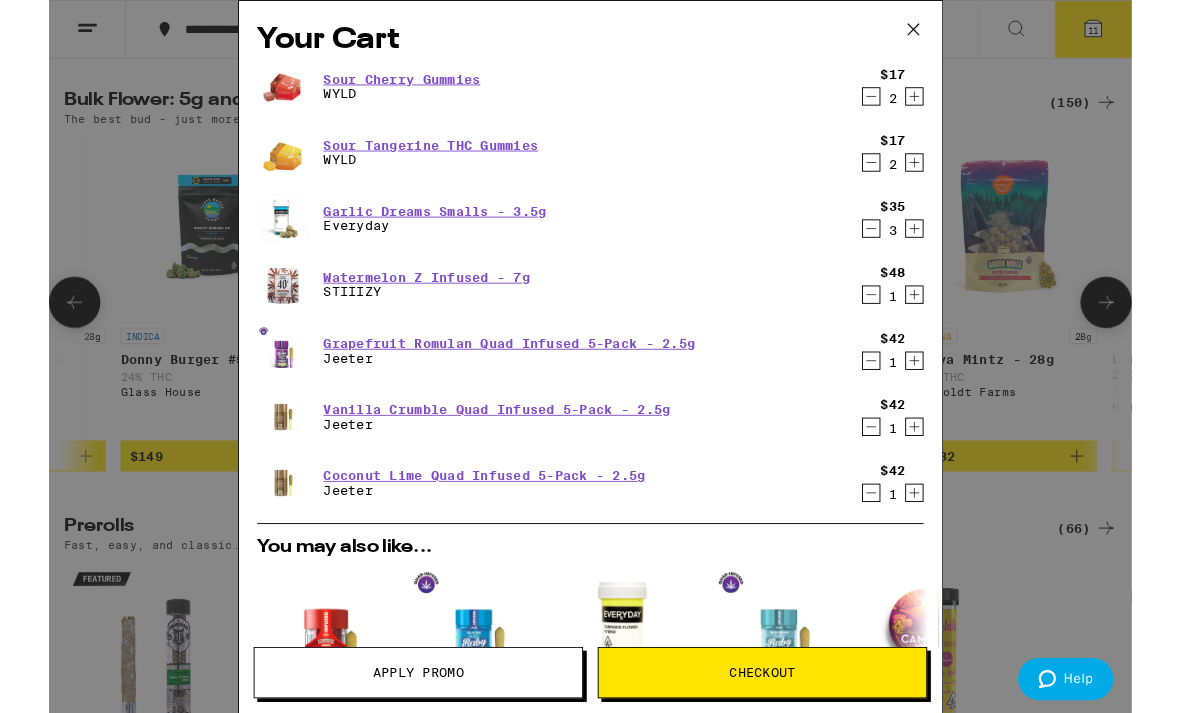 click 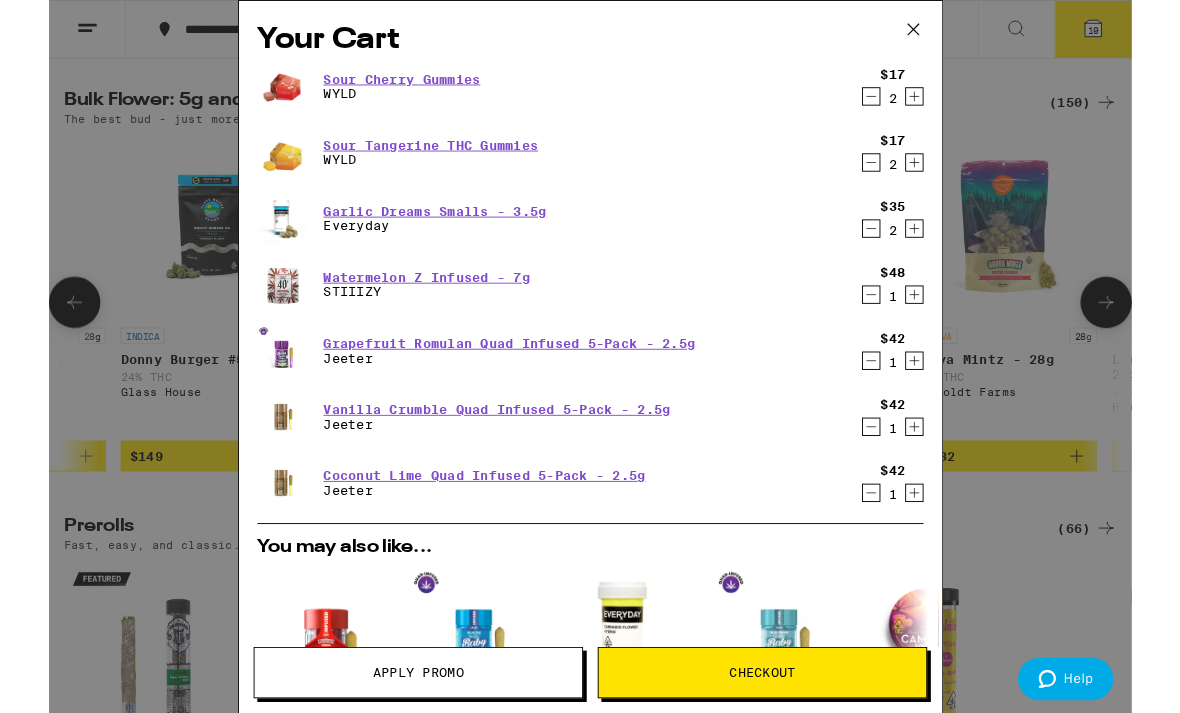 click 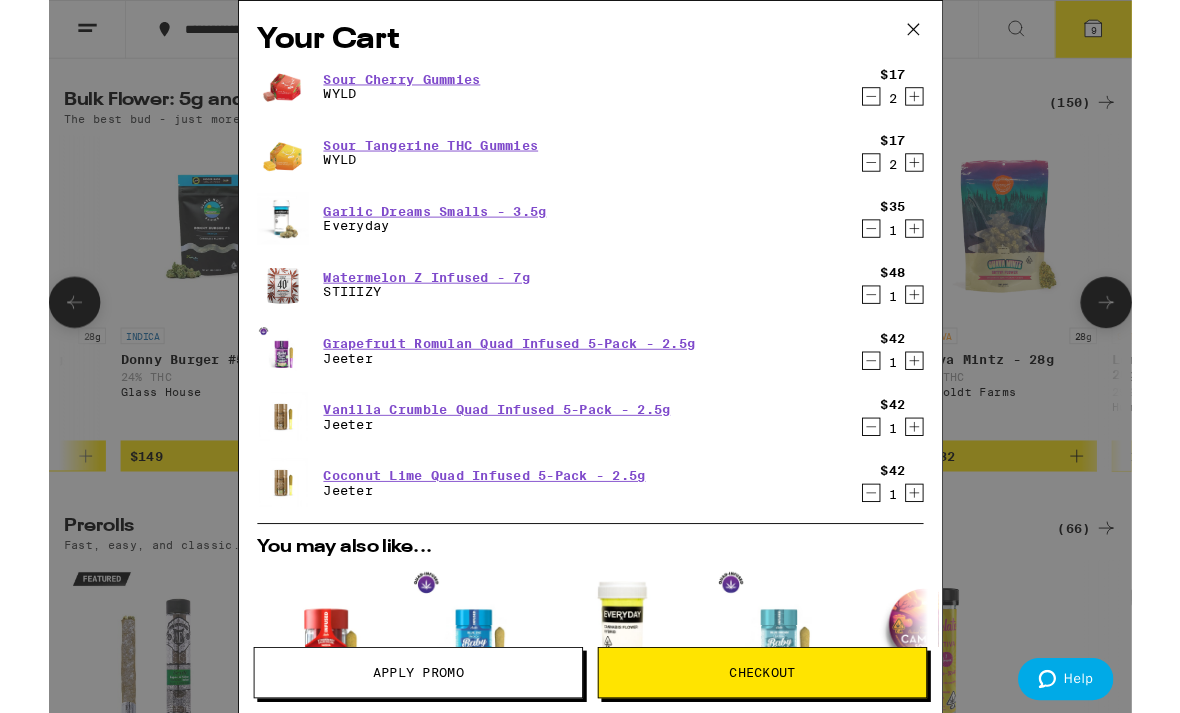 click 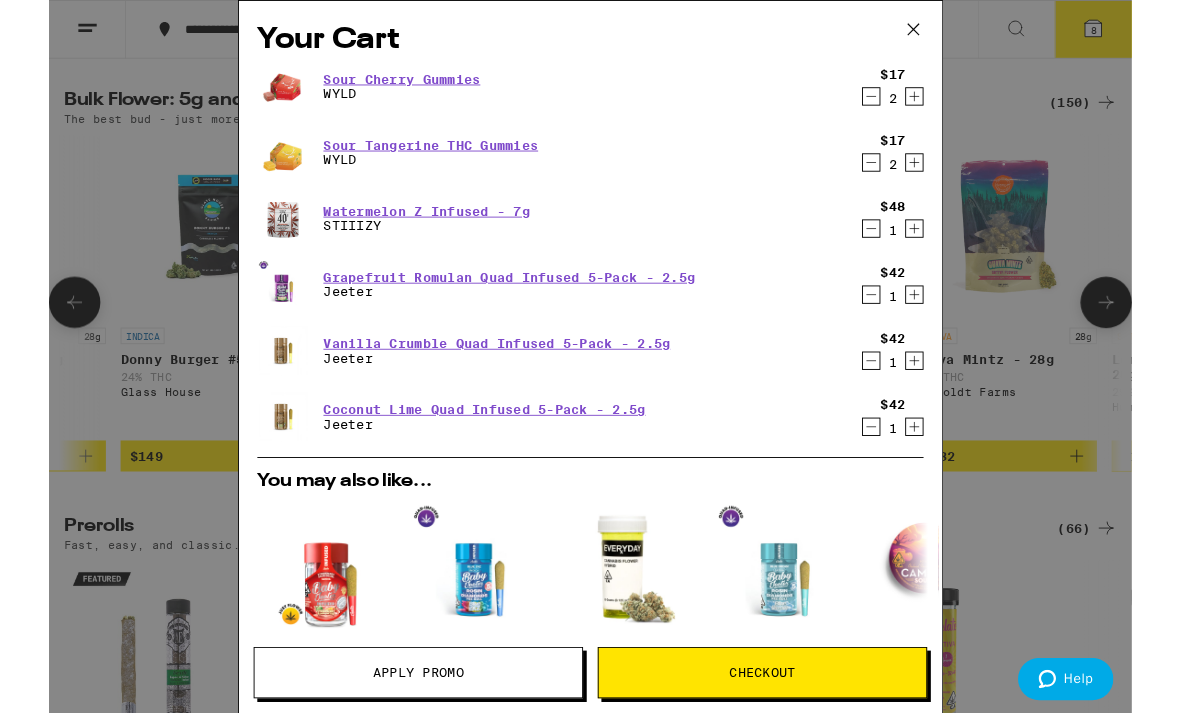 click on "Your Cart Sour Cherry Gummies WYLD $17 2 Sour Tangerine THC Gummies WYLD $17 2 Watermelon Z Infused - 7g STIIIZY $48 1 Vanilla Crumble Quad Infused 5-Pack - 2.5g Jeeter $42 1 Coconut Lime Quad Infused 5-Pack - 2.5g Jeeter $42 1 You may also like... SATIVA 2.5g Strawberry Sour Diesel Quad Infused 5-Pack - 2.5g Jeeter $42 INDICA 2.5g Blue ZKZ Quad Infused 5-Pack - 2.5g Jeeter $42 HYBRID 3.5g Chill Kush Smalls - 3.5g Everyday $35 SATIVA 2.5g Blue Dream Quad Infused 5-Pack - 2.5g Jeeter $42 CBD Orchard Peach 1:1 Balance Sours Gummies Camino $20 HYBRID 7g Gelato Infused - 7g STIIIZY $48 INDICA 3.5g Glitter Bomb x Papaya Punch Infused 10-Pack - 3.5g Koa $30 HYBRID 3.5g Grapes N' Cream Infused 10-Pack - 3.5g Koa $35 INDICA 2.5g Kiwi Kush Quad Infused 5-Pack - 2.5g Jeeter $42 INDICA 2.5g Mango Sherbet Quad Infused 5-Pack - 2.5g Jeeter $42 Subtotal $242.00 Delivery $5.00 Free delivery for $75+ orders! Taxes & Fees More Info $113.00 Order Total $355.00 ⚠️" at bounding box center [590, 388] 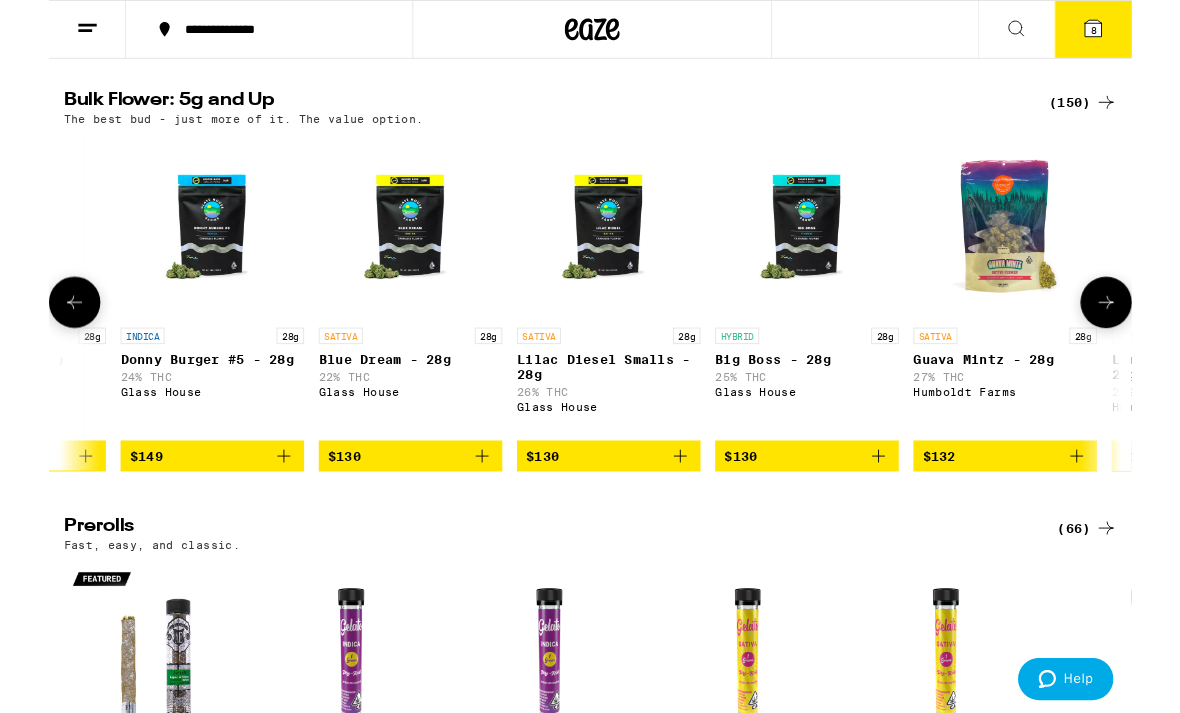 click 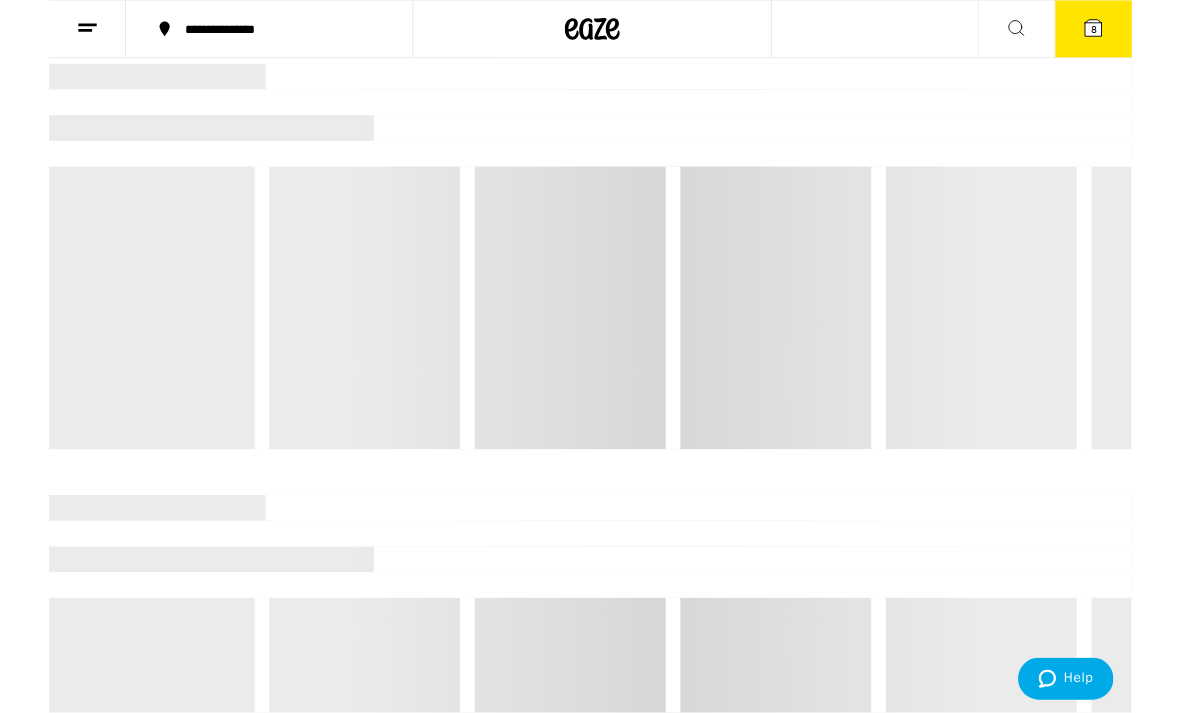 scroll, scrollTop: 230, scrollLeft: 0, axis: vertical 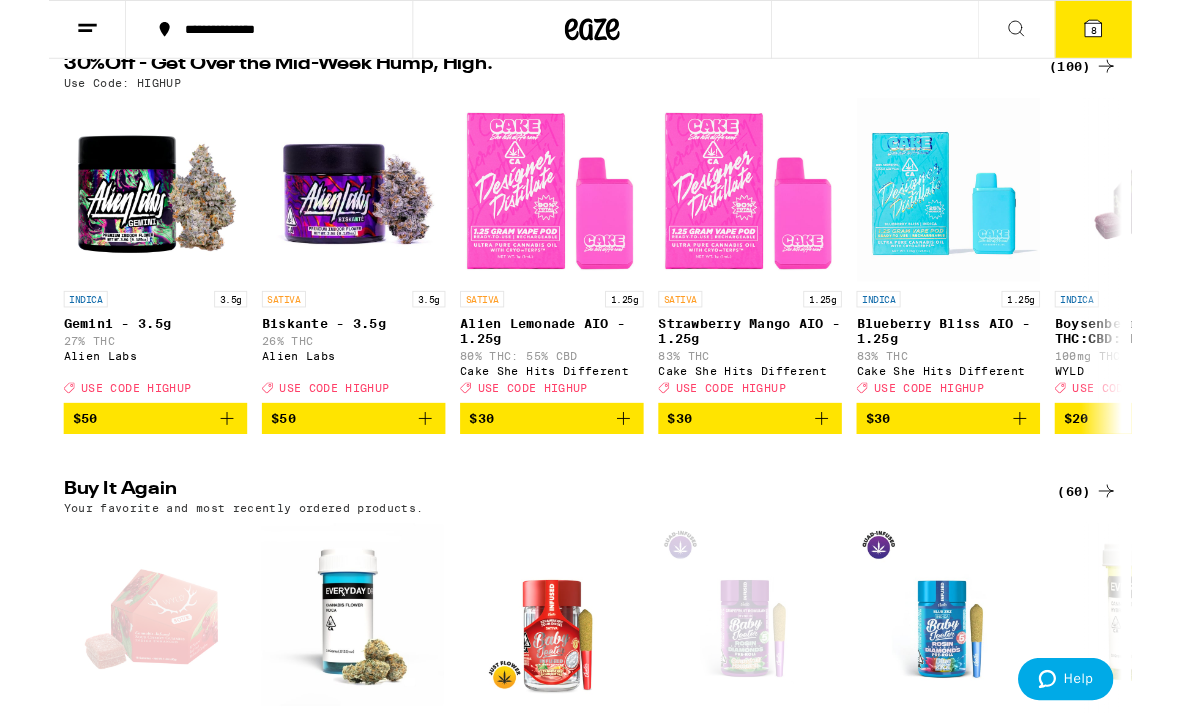 click on "8" at bounding box center [1138, 33] 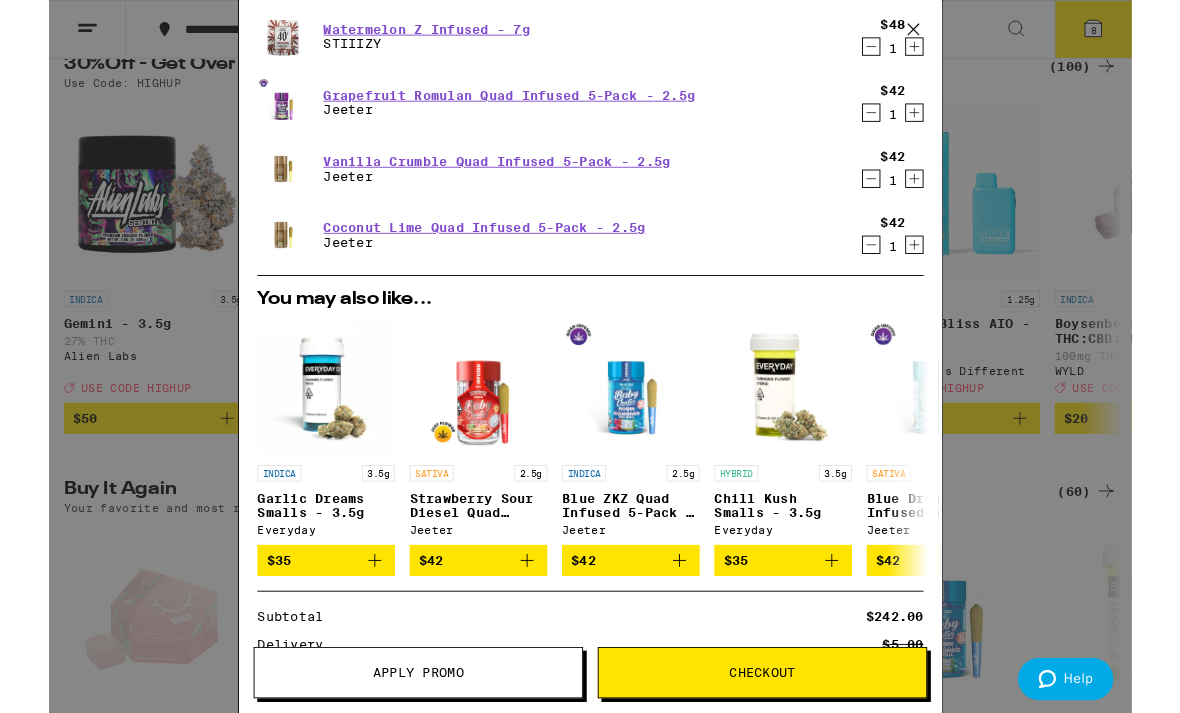 click on "Apply Promo" at bounding box center (402, 733) 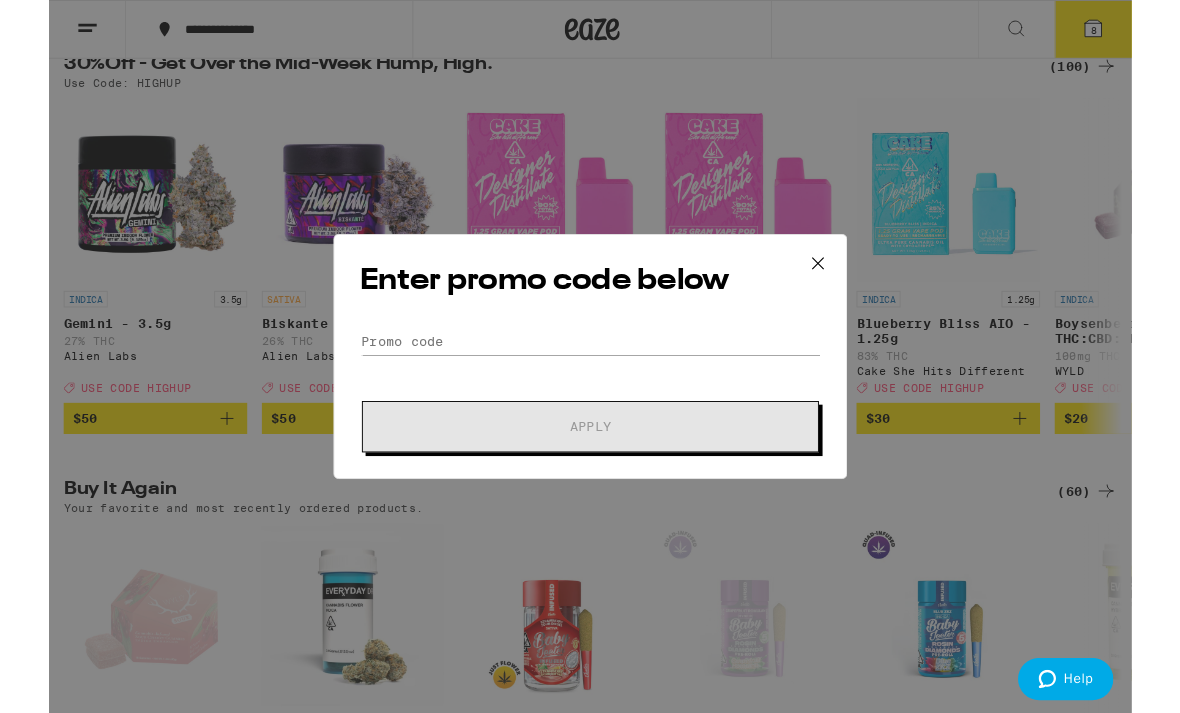 scroll, scrollTop: 183, scrollLeft: 0, axis: vertical 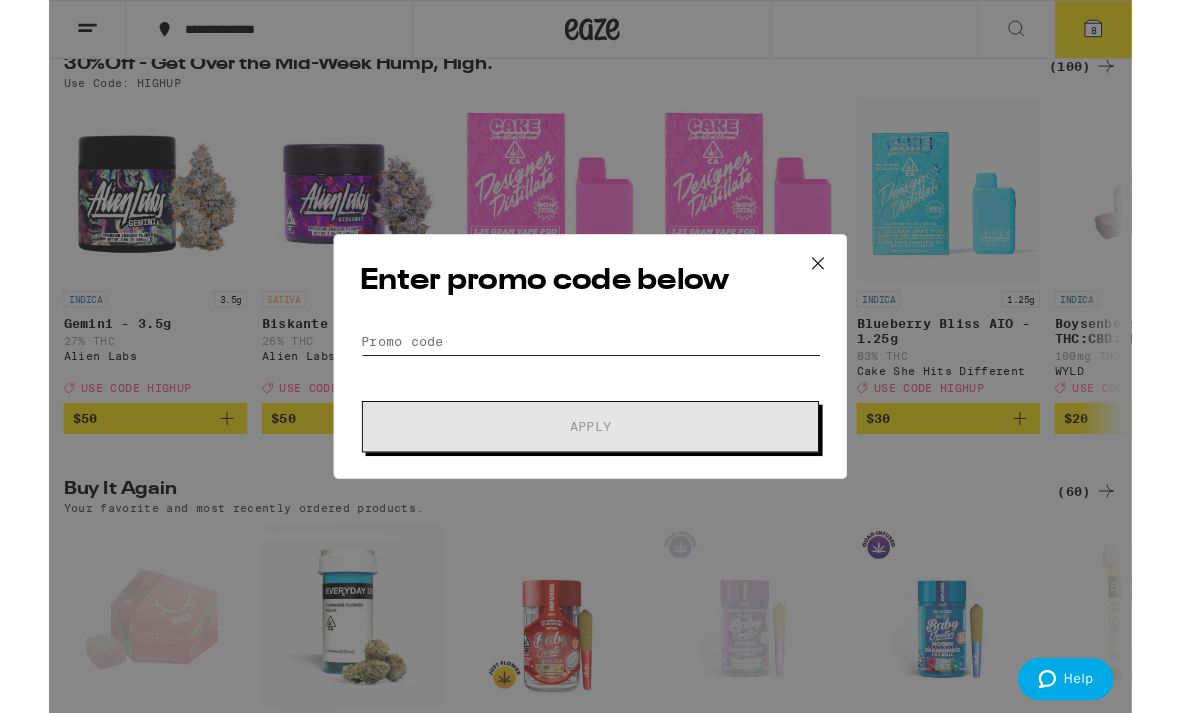 click on "Promo Code" at bounding box center (590, 372) 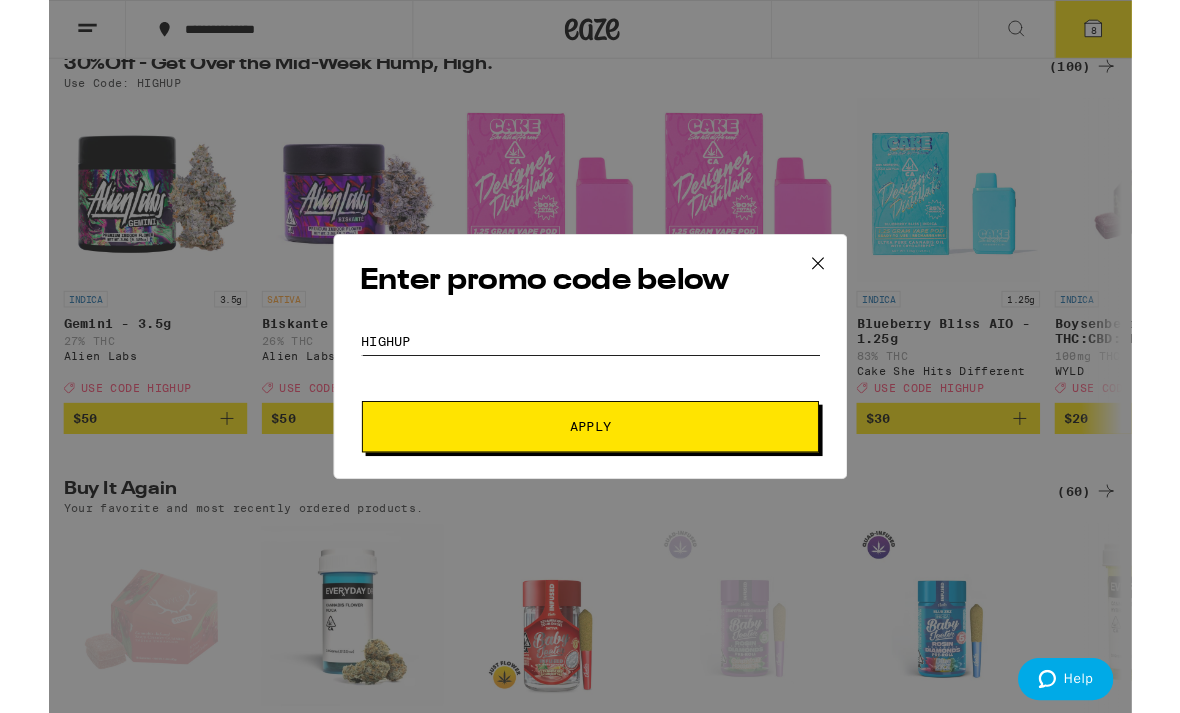 type on "Highup" 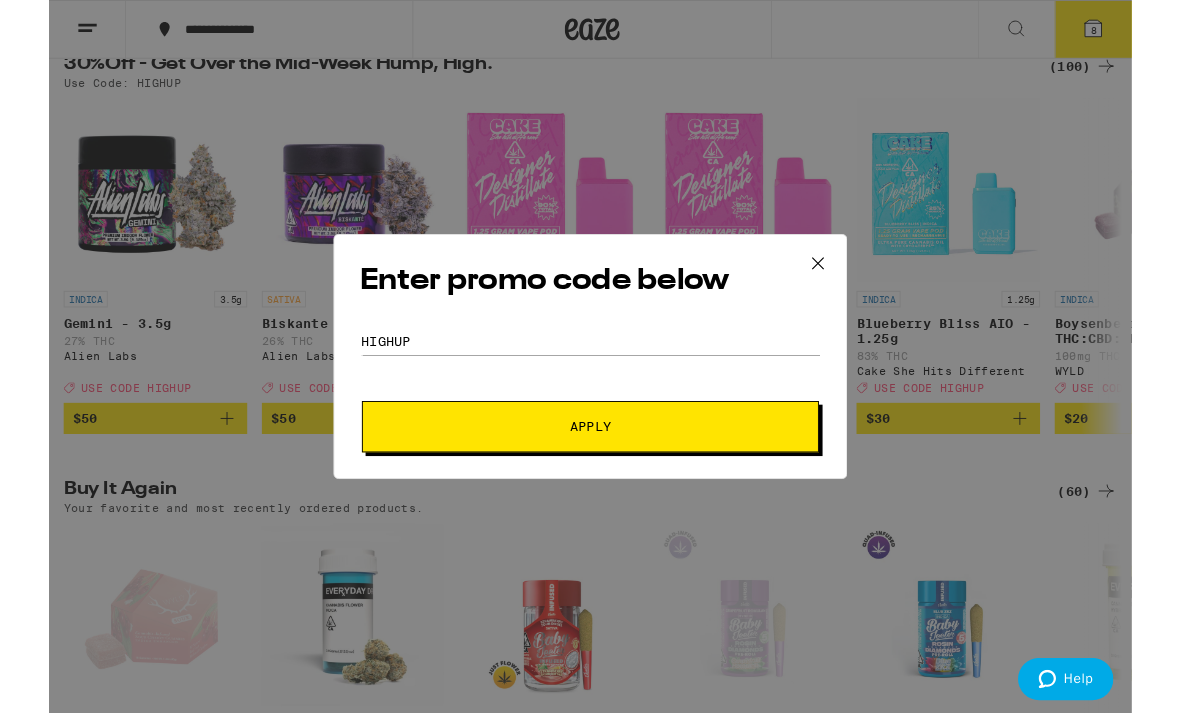 click on "Apply" at bounding box center (590, 465) 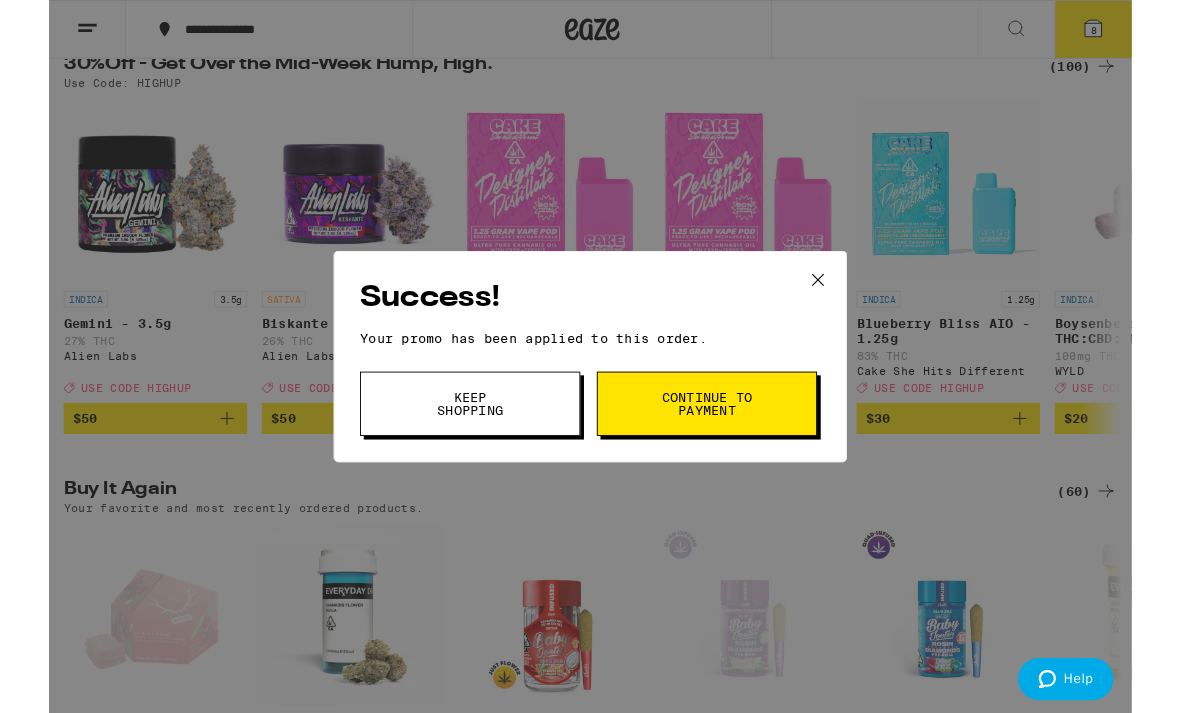 click on "Continue to payment" at bounding box center [717, 440] 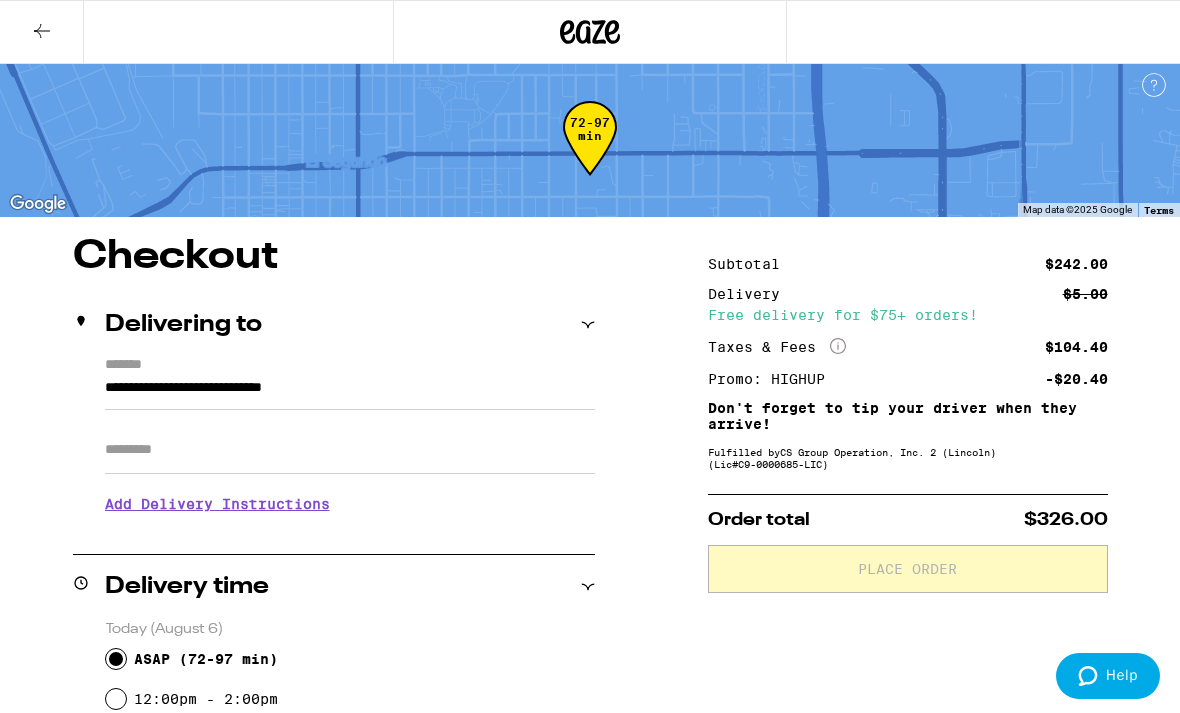 scroll, scrollTop: 0, scrollLeft: 0, axis: both 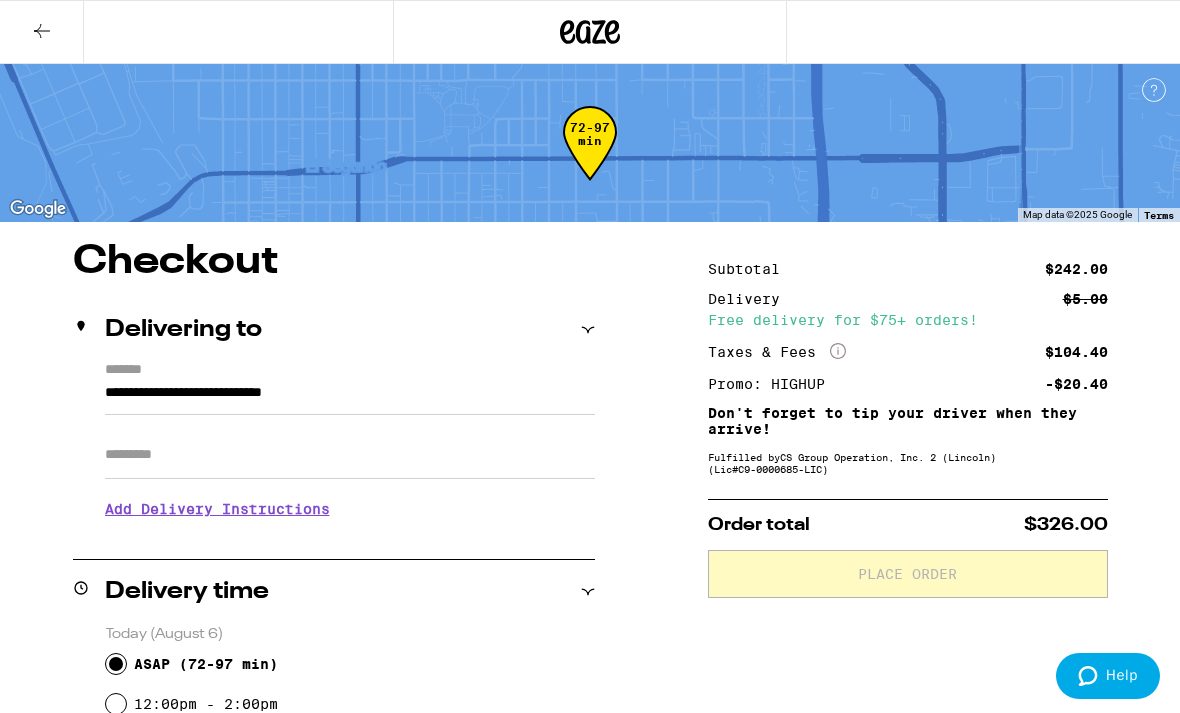 click 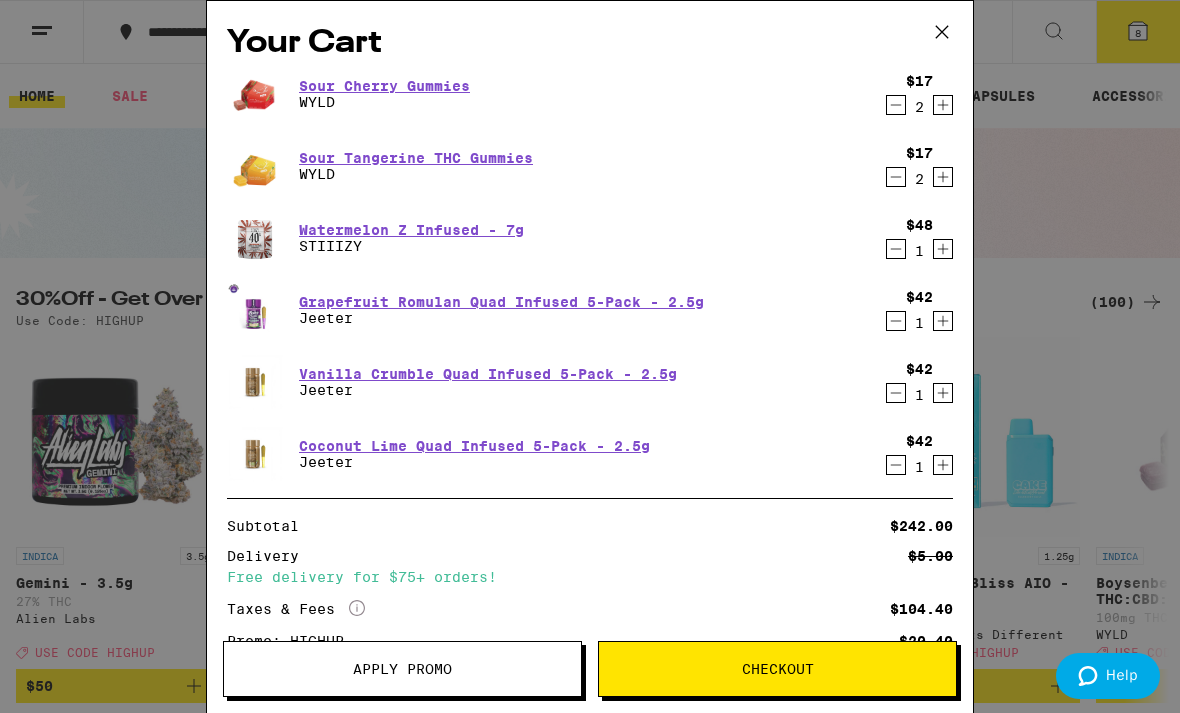 click 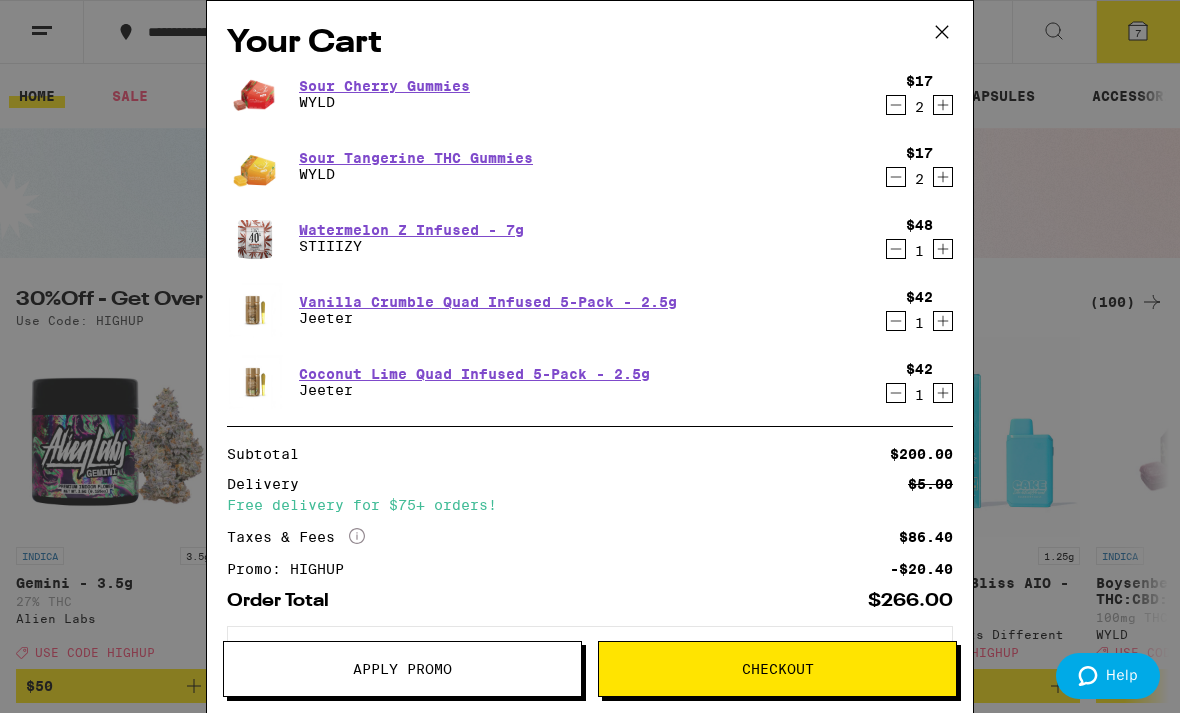 click on "Your Cart Sour Cherry Gummies WYLD $17 2 Sour Tangerine THC Gummies WYLD $17 2 Watermelon Z Infused - 7g STIIIZY $48 1 Vanilla Crumble Quad Infused 5-Pack - 2.5g Jeeter $42 1 Coconut Lime Quad Infused 5-Pack - 2.5g Jeeter $42 1 Subtotal $200.00 Delivery $5.00 Free delivery for $75+ orders! Taxes & Fees More Info $86.40 Promo: HIGHUP -$20.40 Order Total $266.00 ⚠️ The products in this order can expose you to chemicals including marijuana or cannabis smoke, which is known to the State of California to cause cancer and birth defects or other reproductive harm. For more information go to https:// www.P65Warnings.ca.gov Apply Promo Checkout" at bounding box center (590, 356) 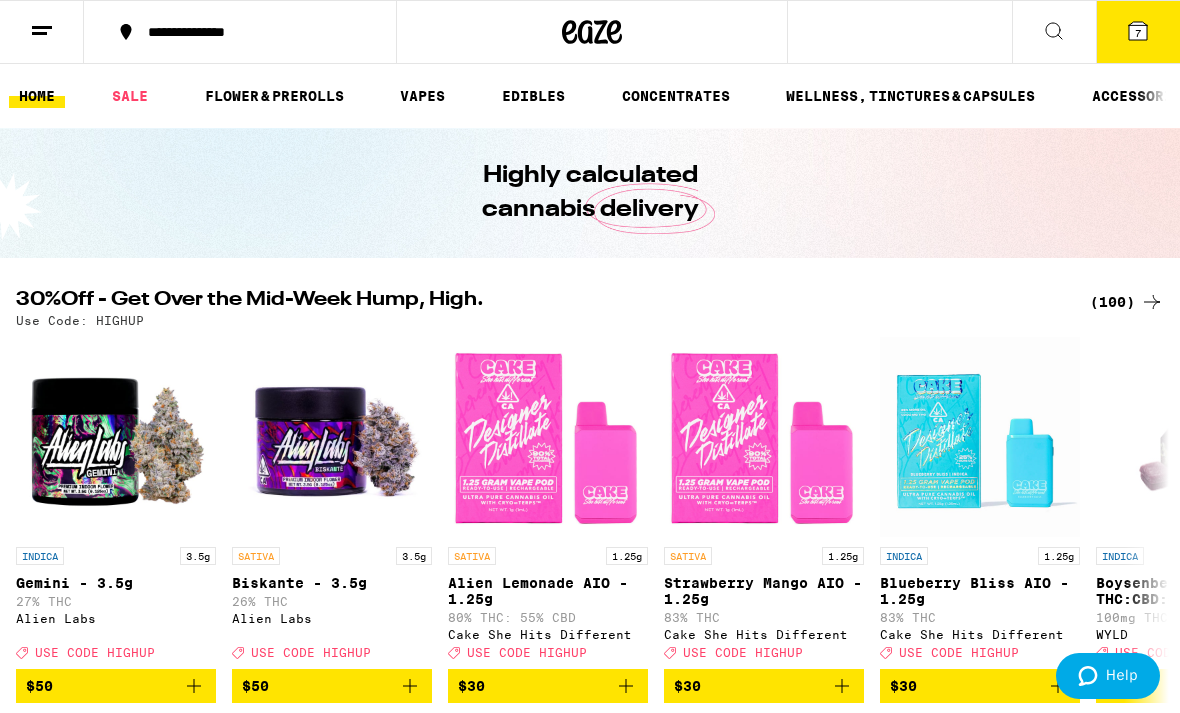 scroll, scrollTop: 0, scrollLeft: 0, axis: both 